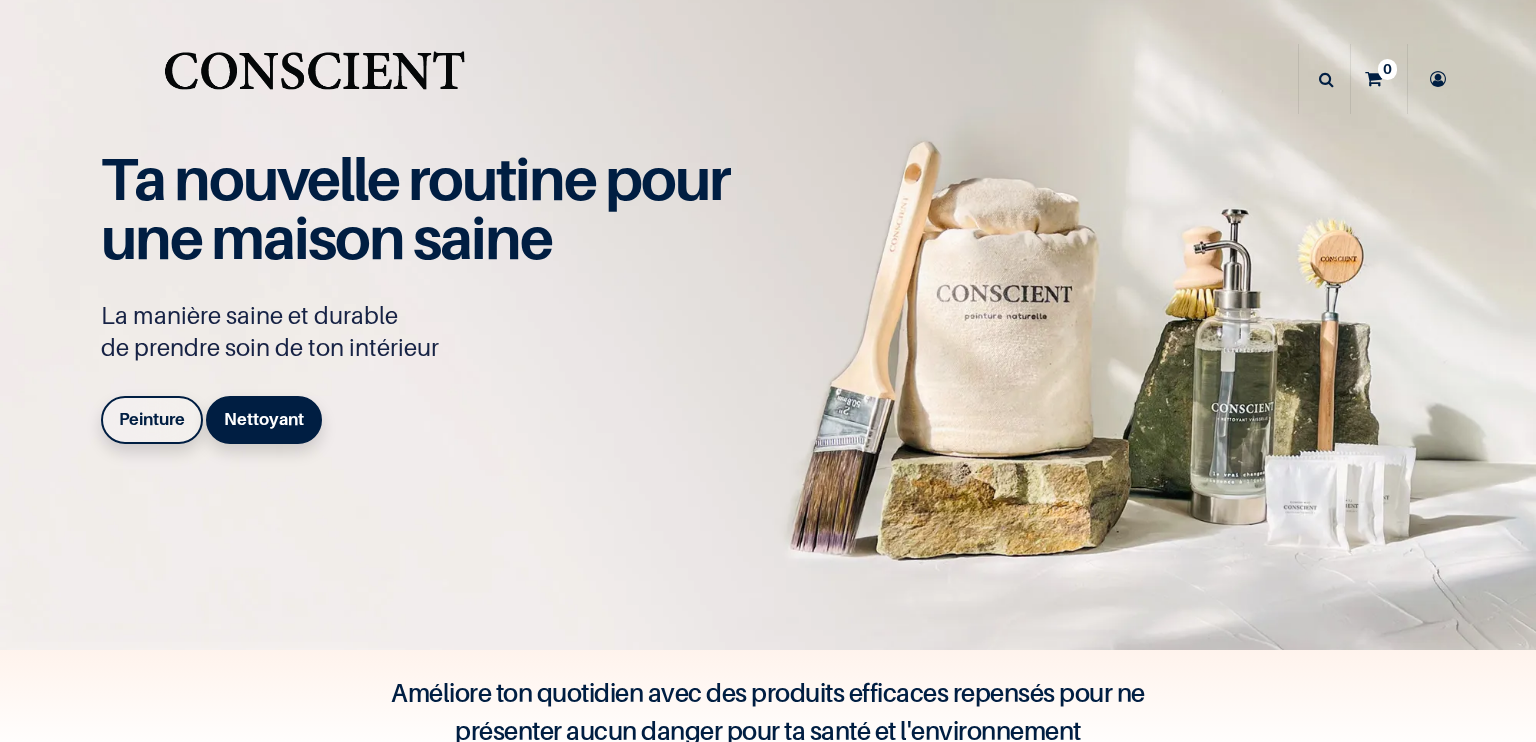 scroll, scrollTop: 0, scrollLeft: 0, axis: both 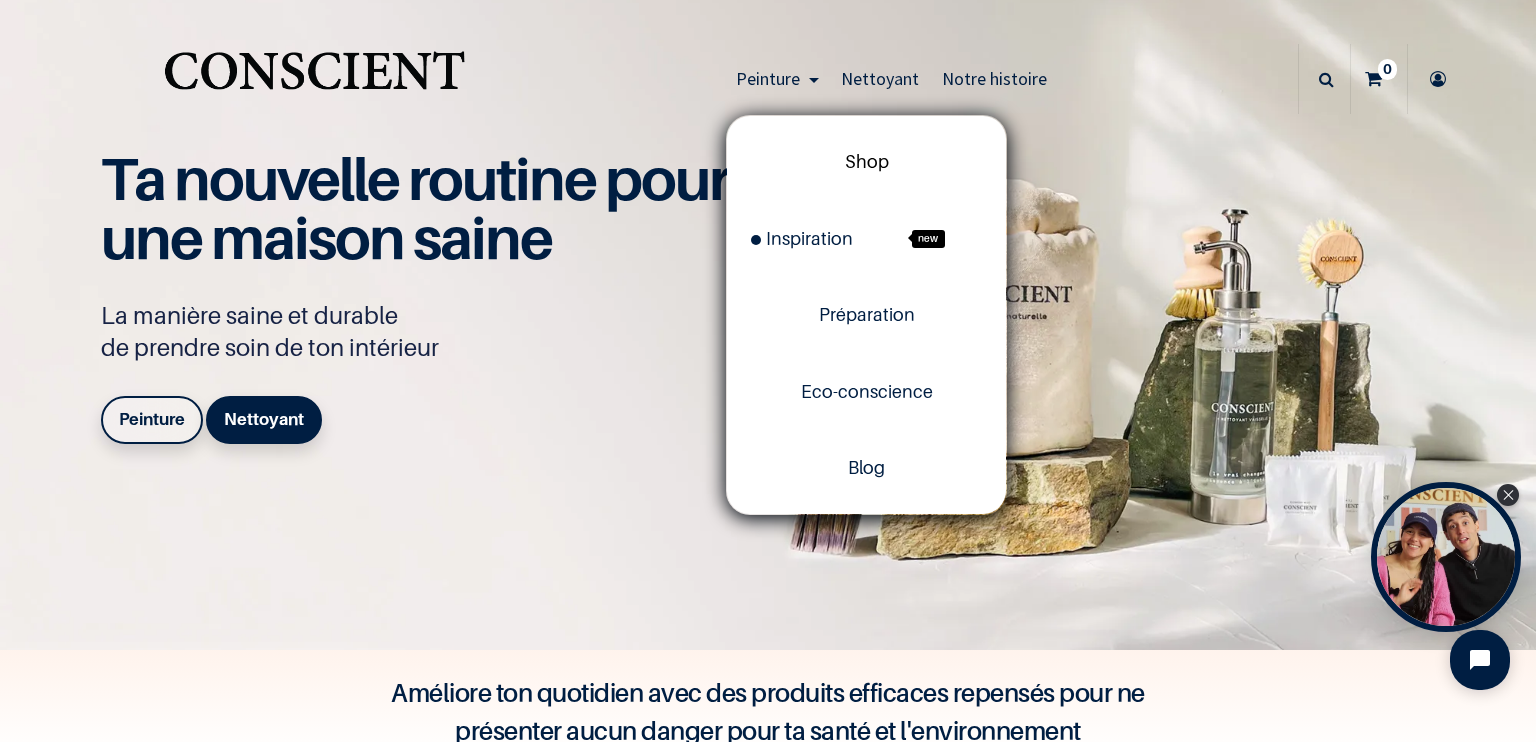 click on "Shop" at bounding box center (867, 161) 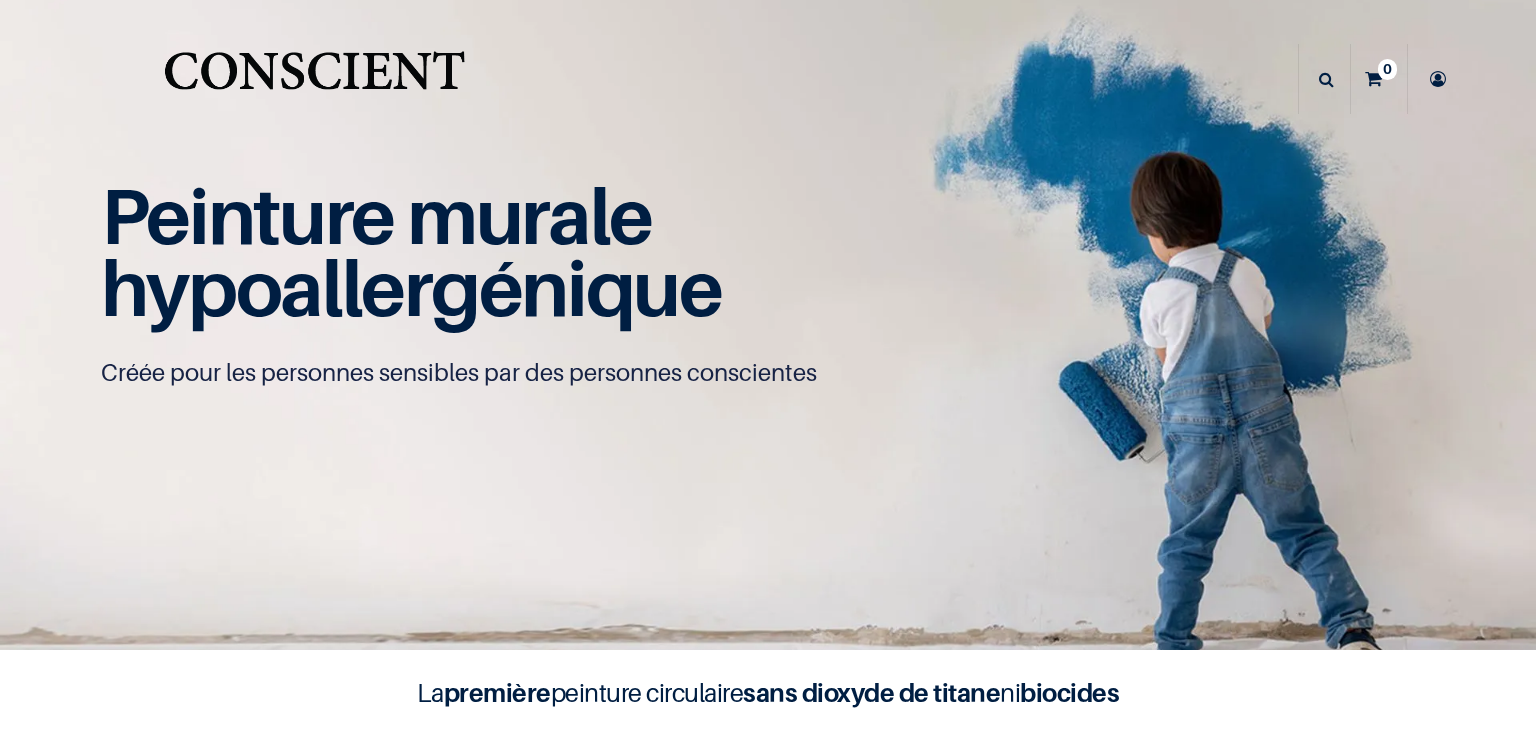 scroll, scrollTop: 0, scrollLeft: 0, axis: both 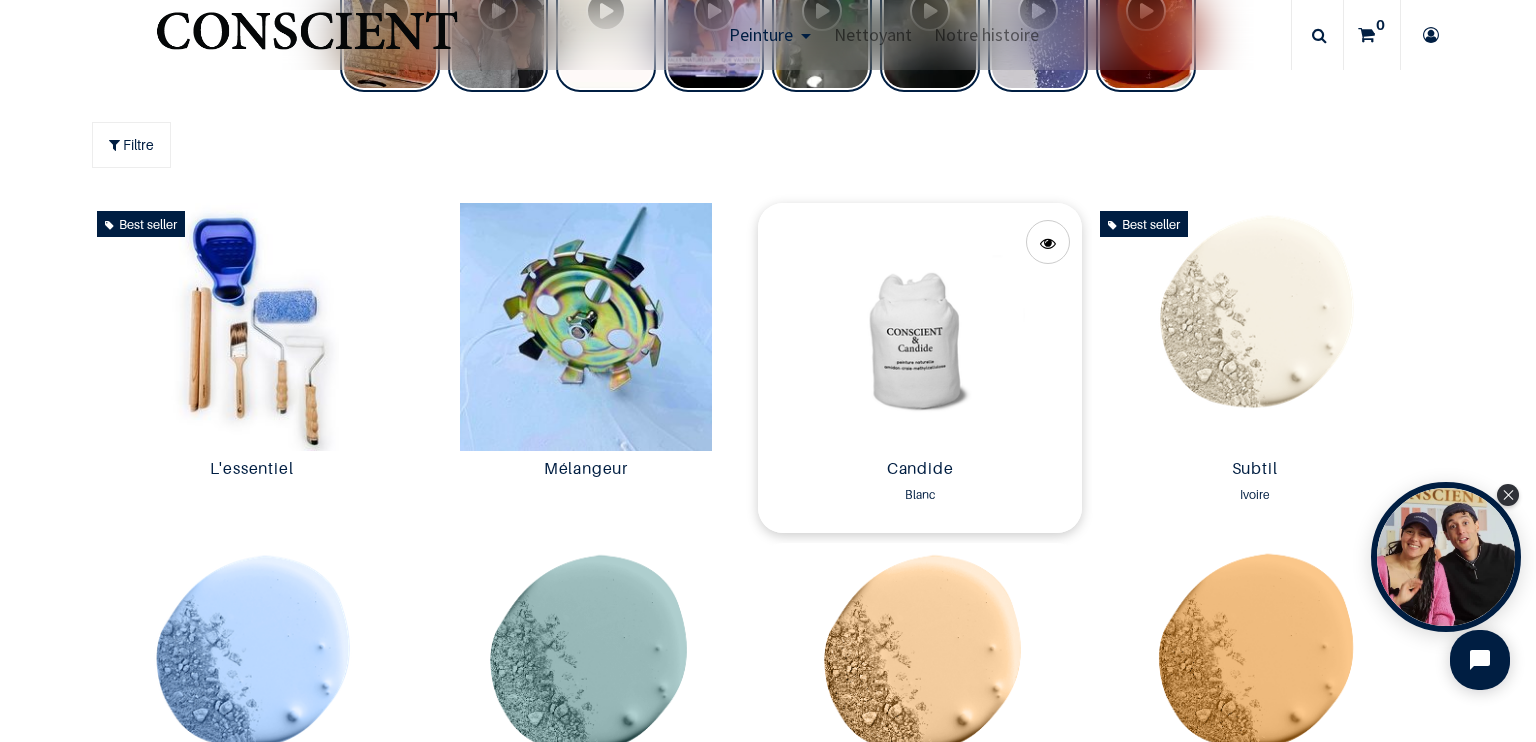 click at bounding box center [920, 327] 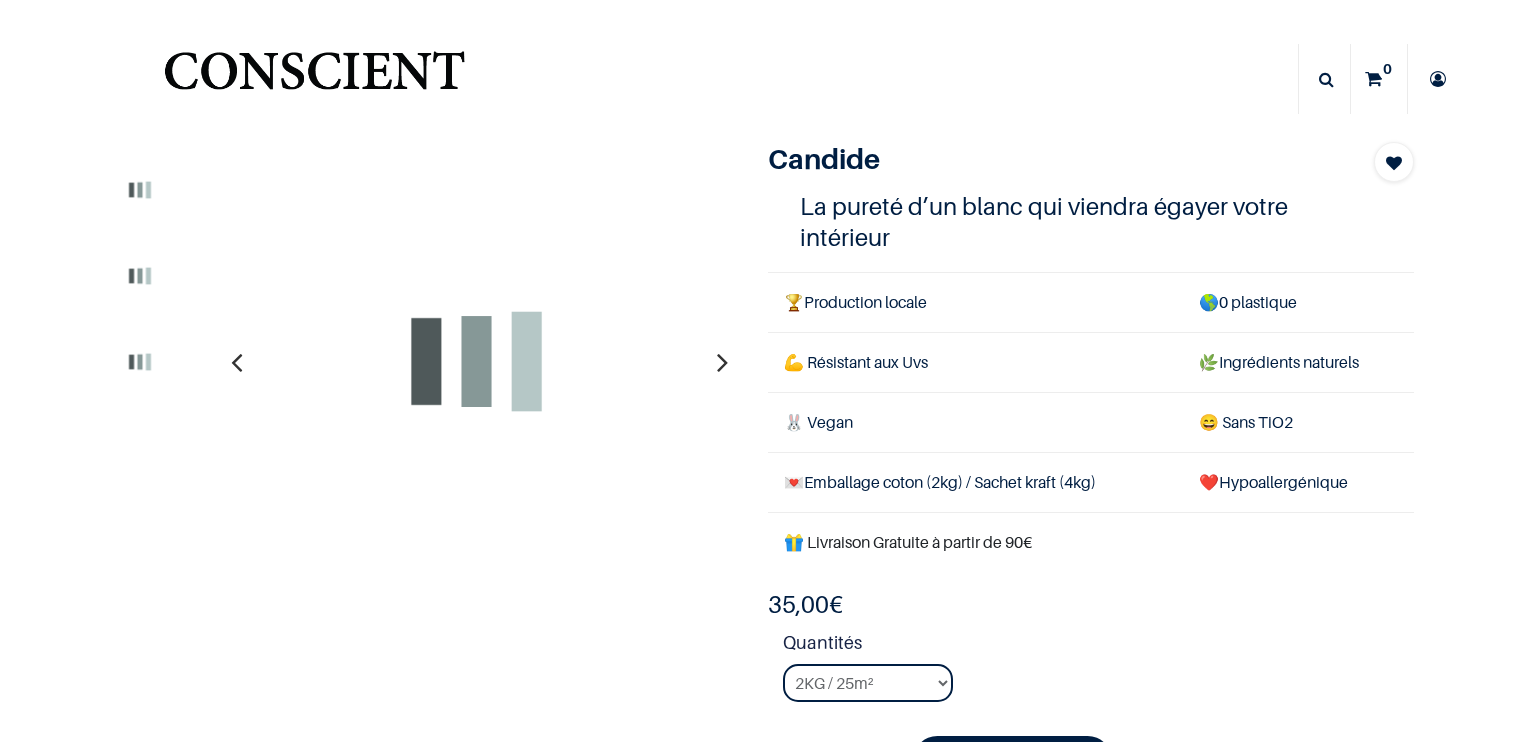 scroll, scrollTop: 0, scrollLeft: 0, axis: both 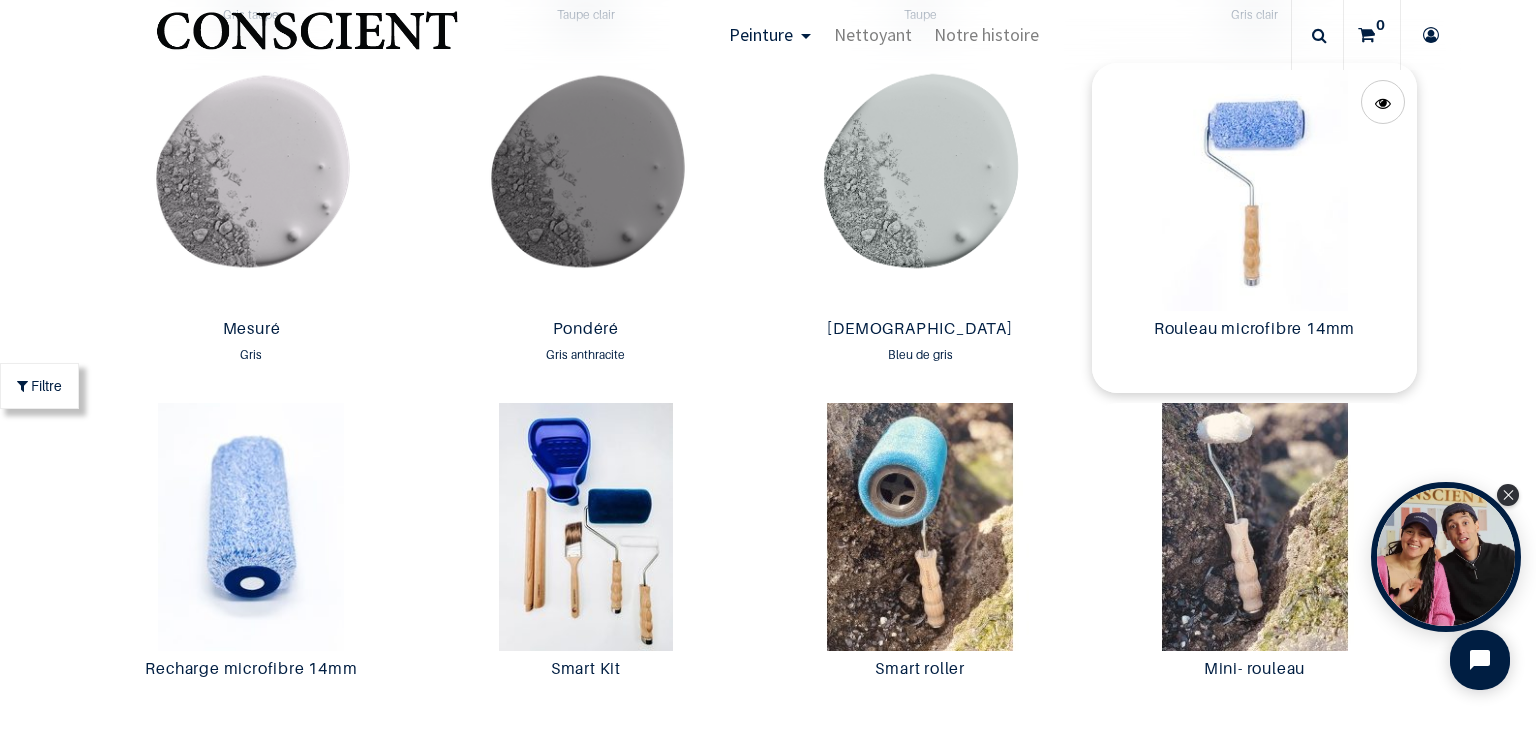 click at bounding box center (1254, 187) 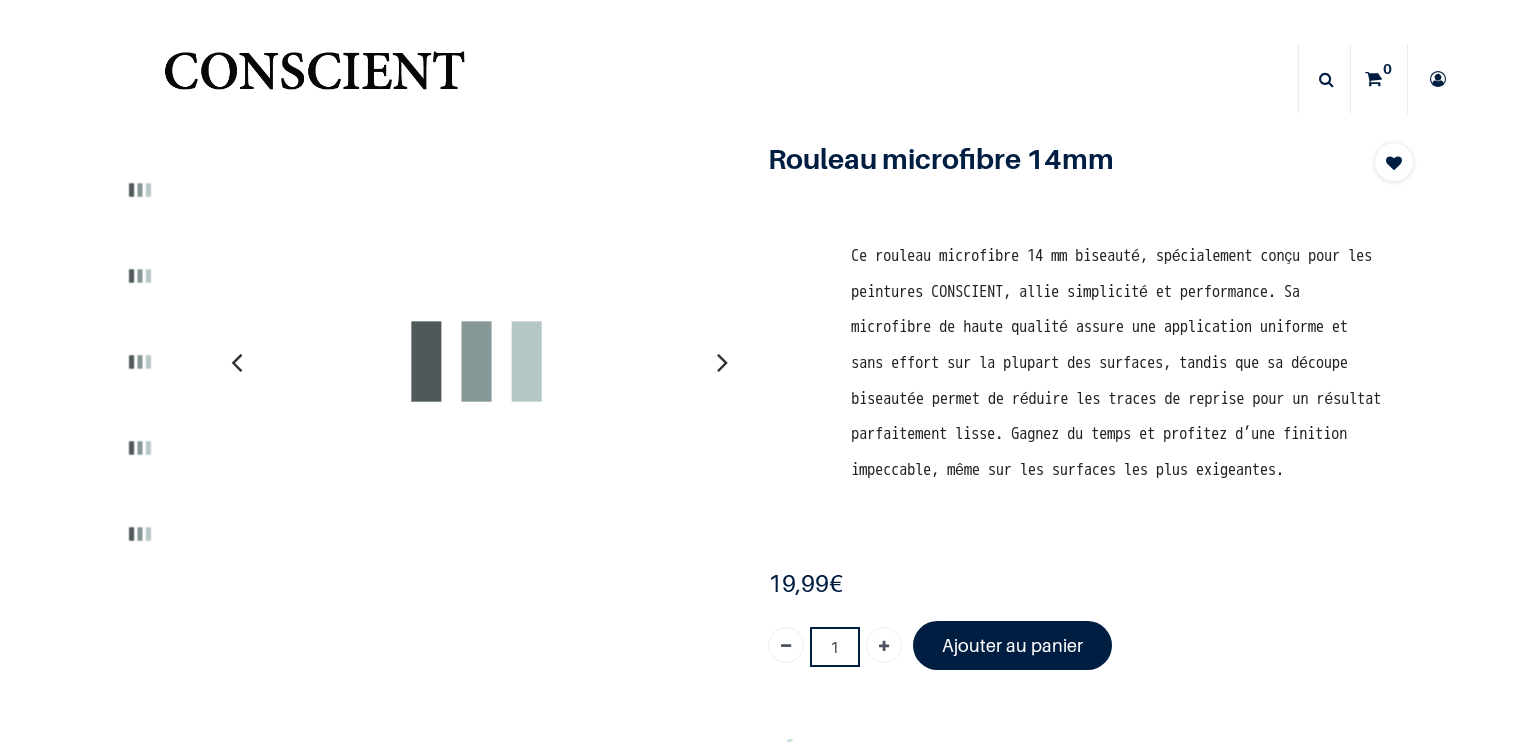 scroll, scrollTop: 0, scrollLeft: 0, axis: both 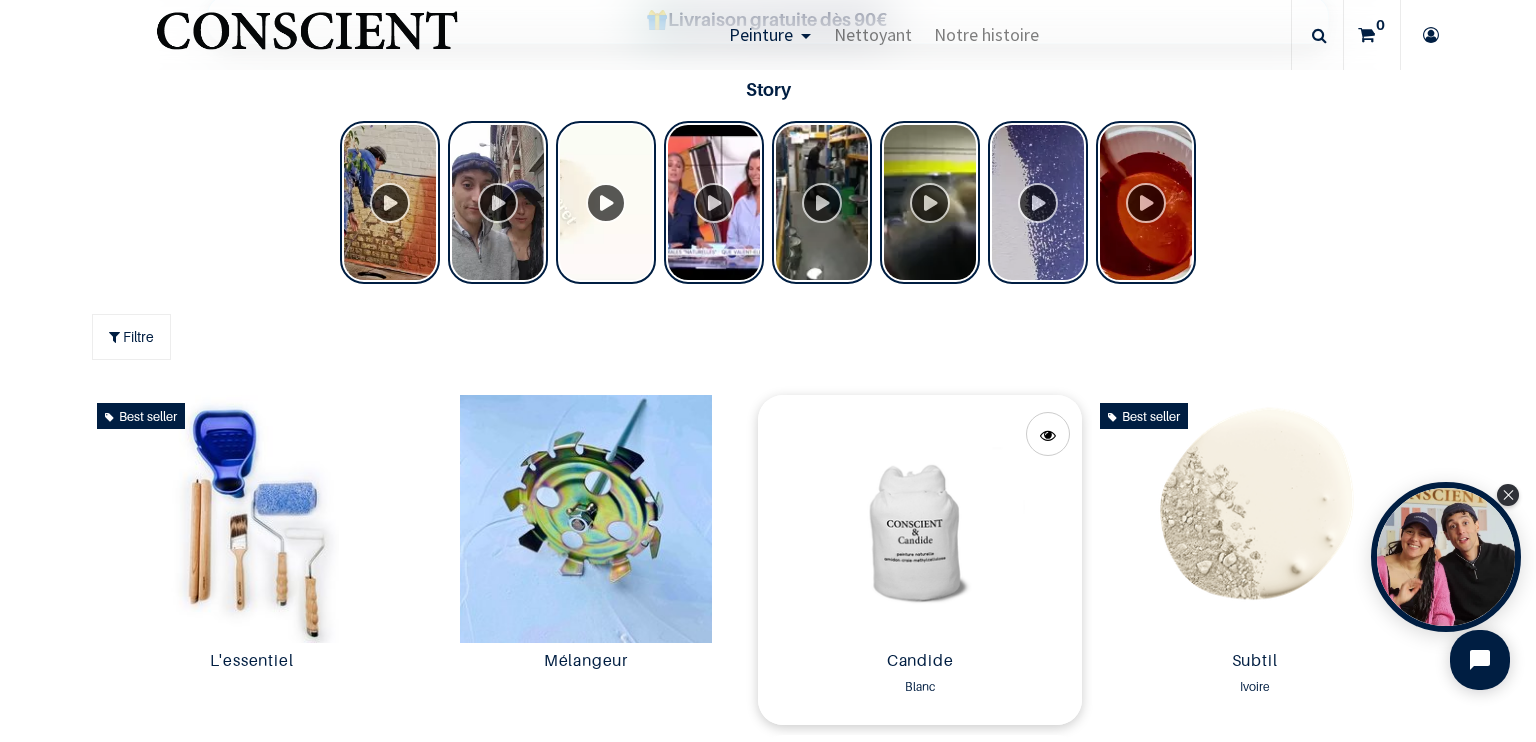 click at bounding box center (920, 519) 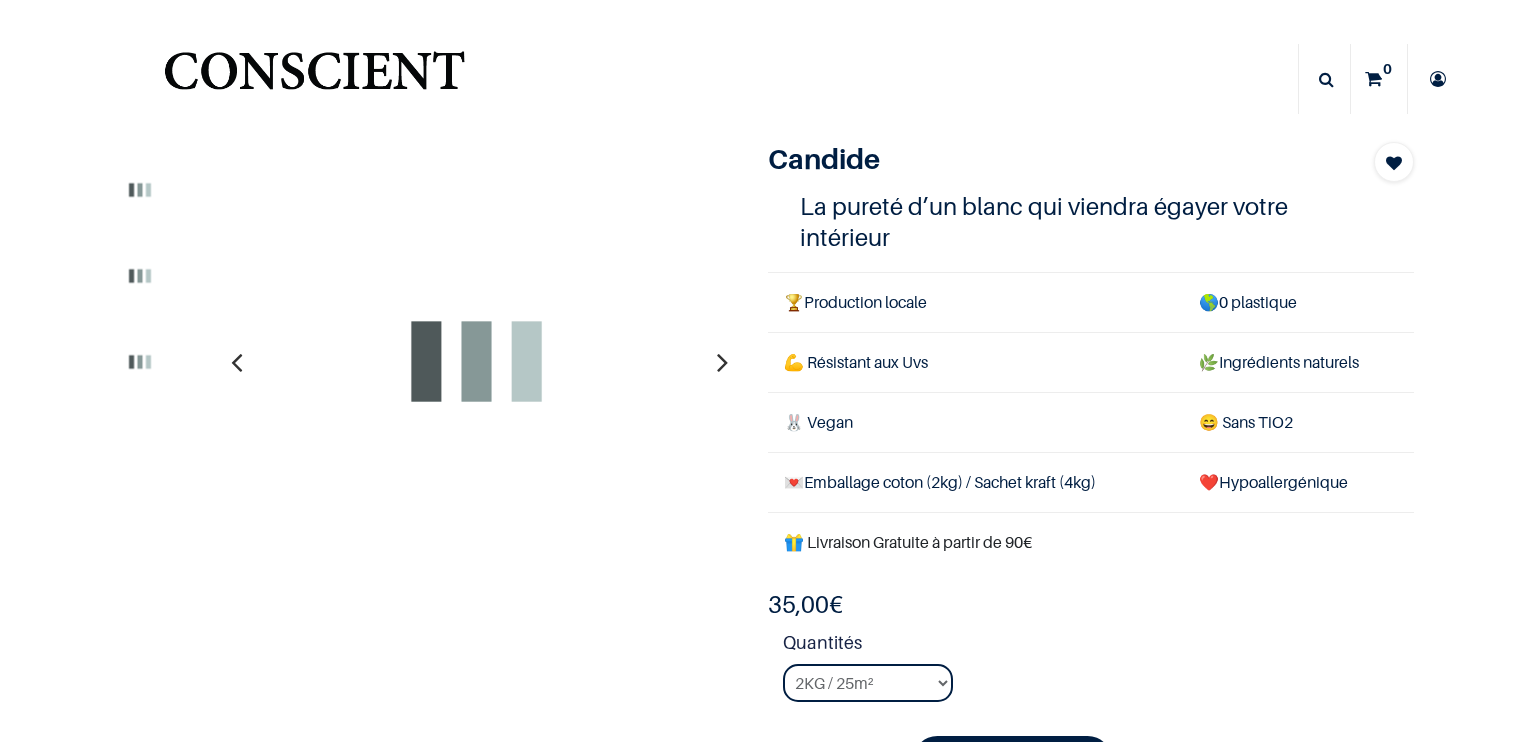 scroll, scrollTop: 0, scrollLeft: 0, axis: both 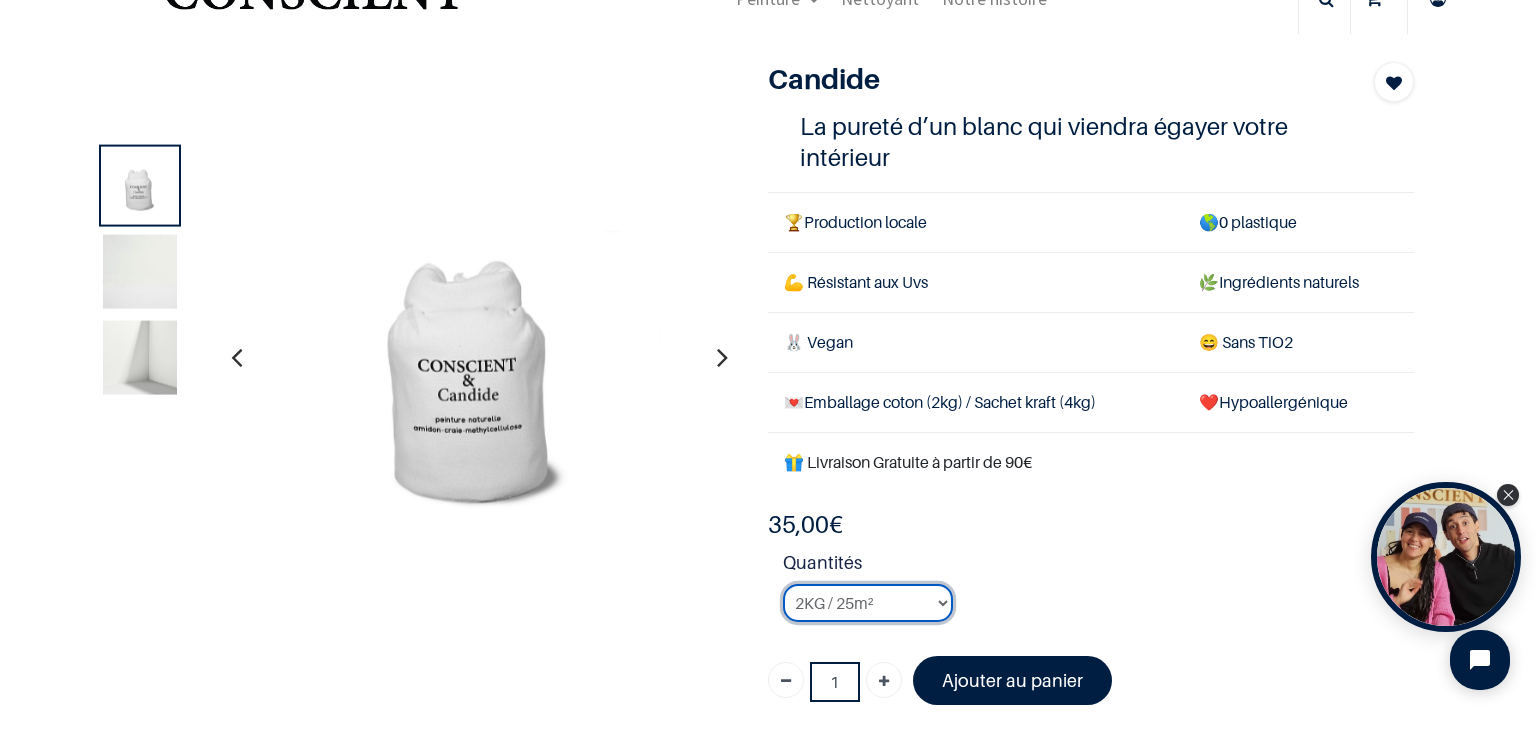click on "2KG / 25m²
4KG / 50m²
8KG / 100m²
Testeur" at bounding box center (868, 603) 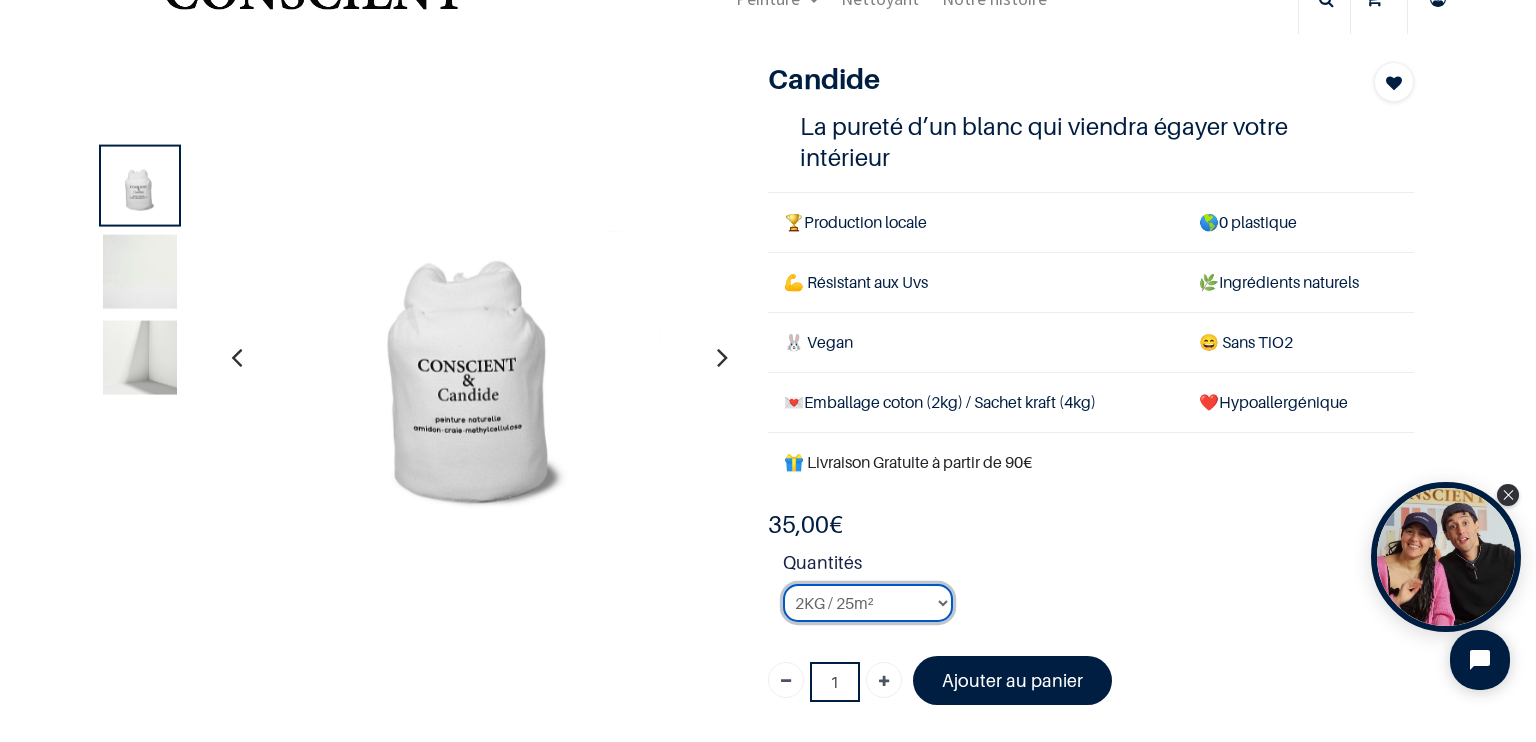 select on "3" 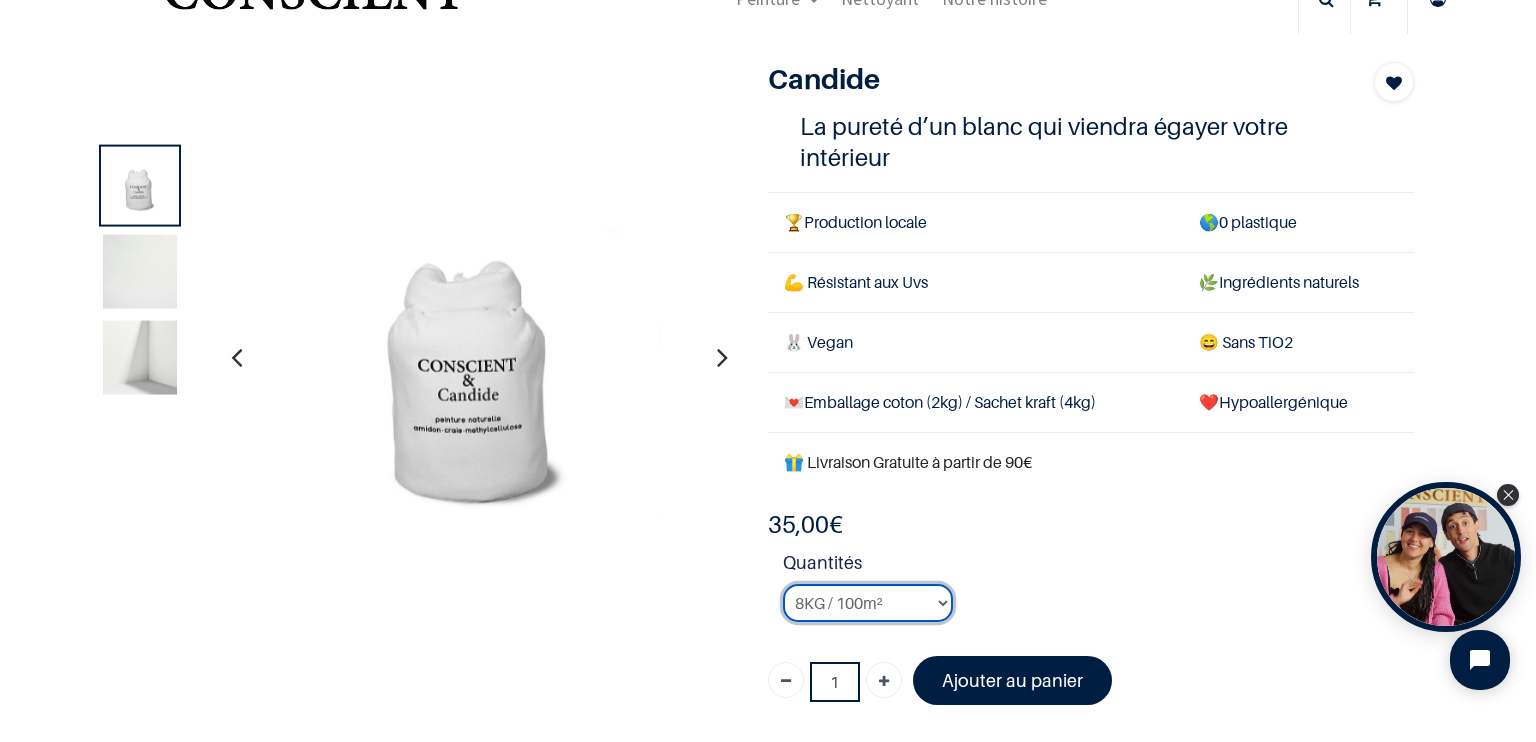 click on "2KG / 25m²
4KG / 50m²
8KG / 100m²
Testeur" at bounding box center [868, 603] 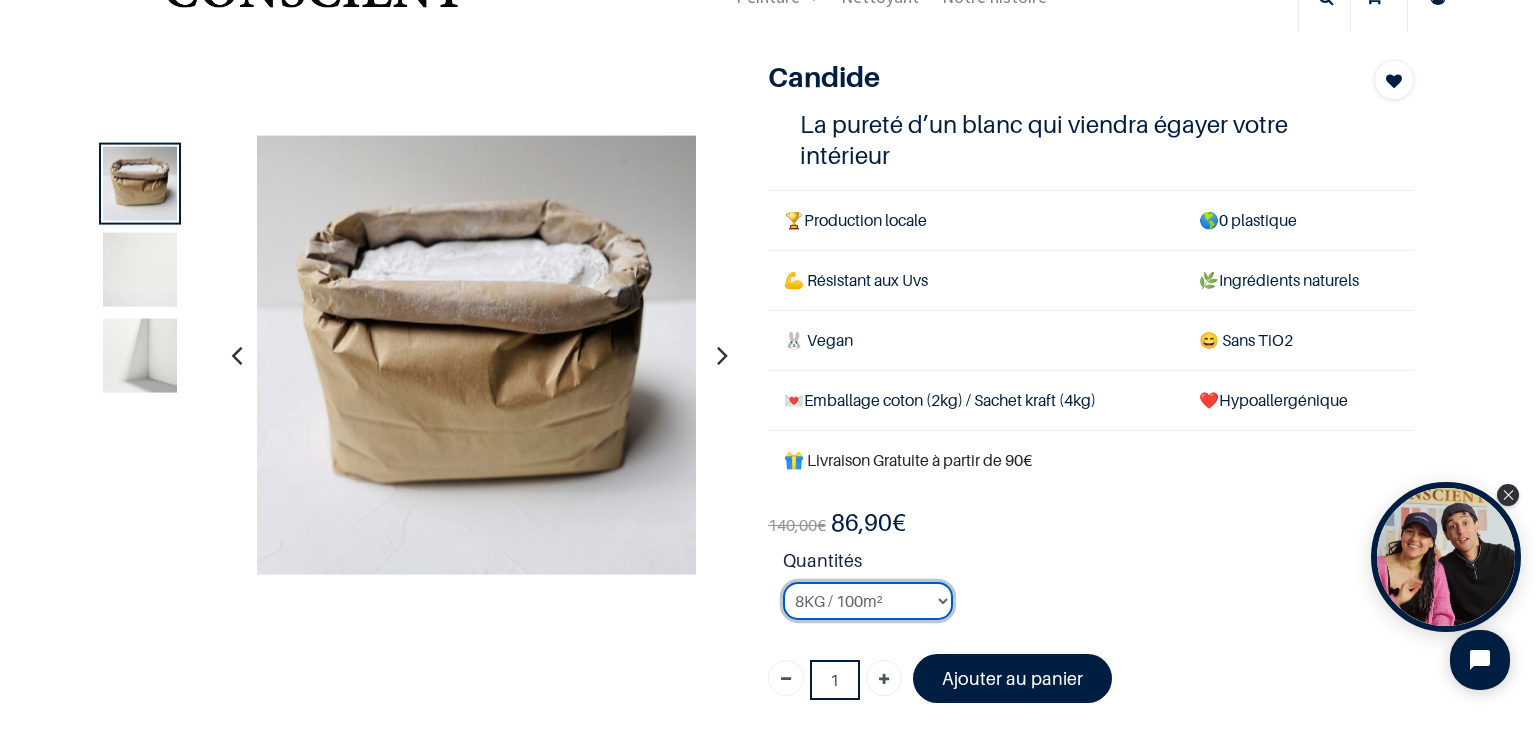 scroll, scrollTop: 83, scrollLeft: 0, axis: vertical 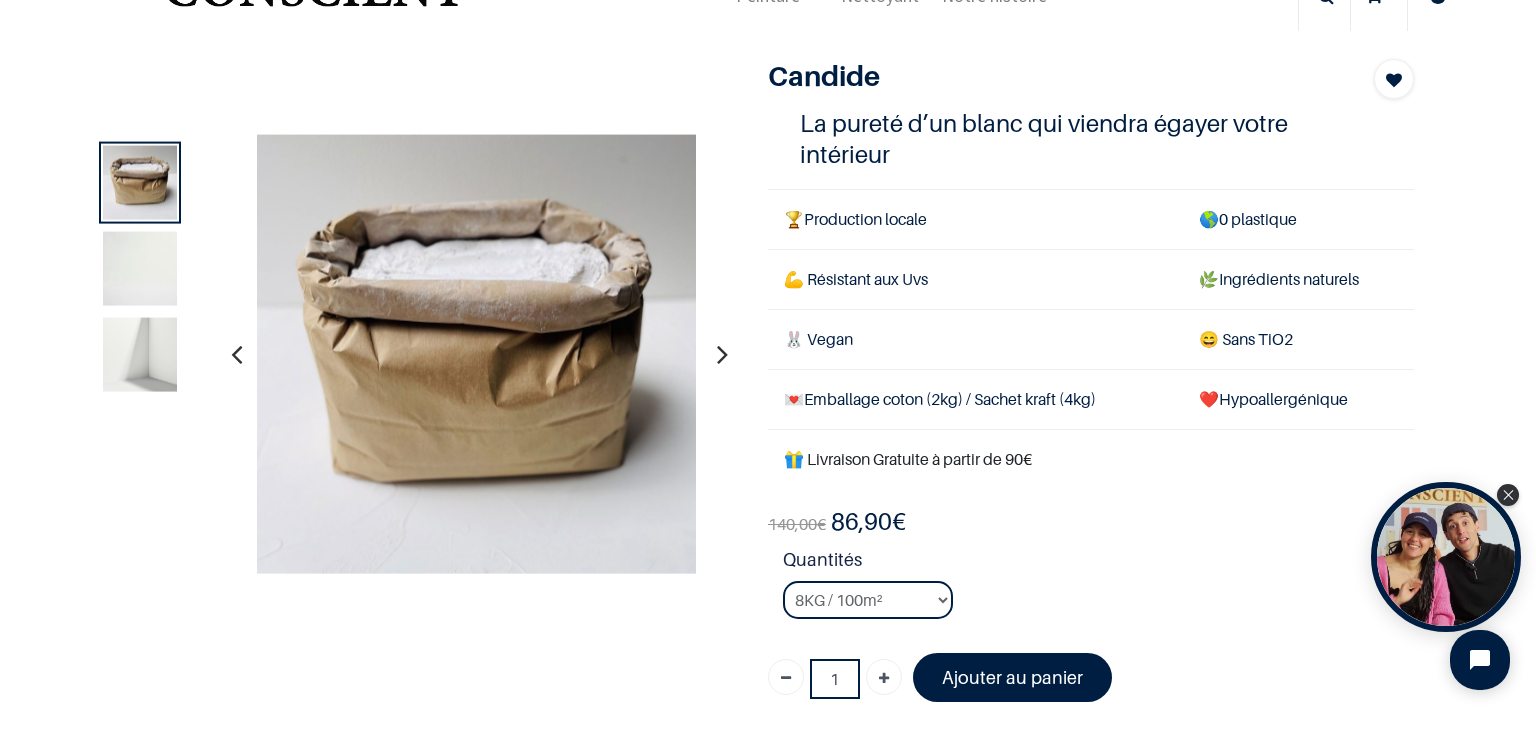 click on "Quantités" at bounding box center [1098, 563] 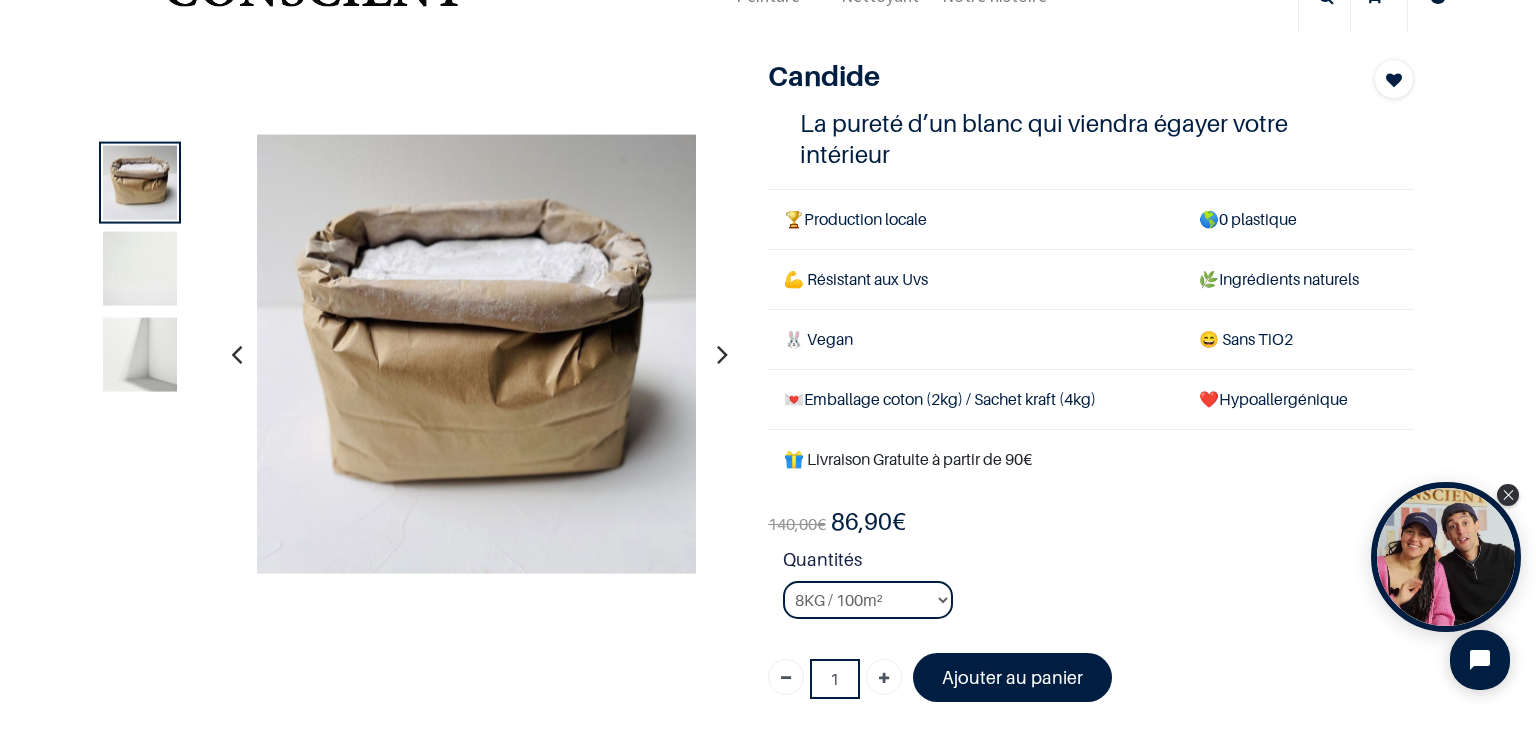 click on "Quantités" at bounding box center [1098, 563] 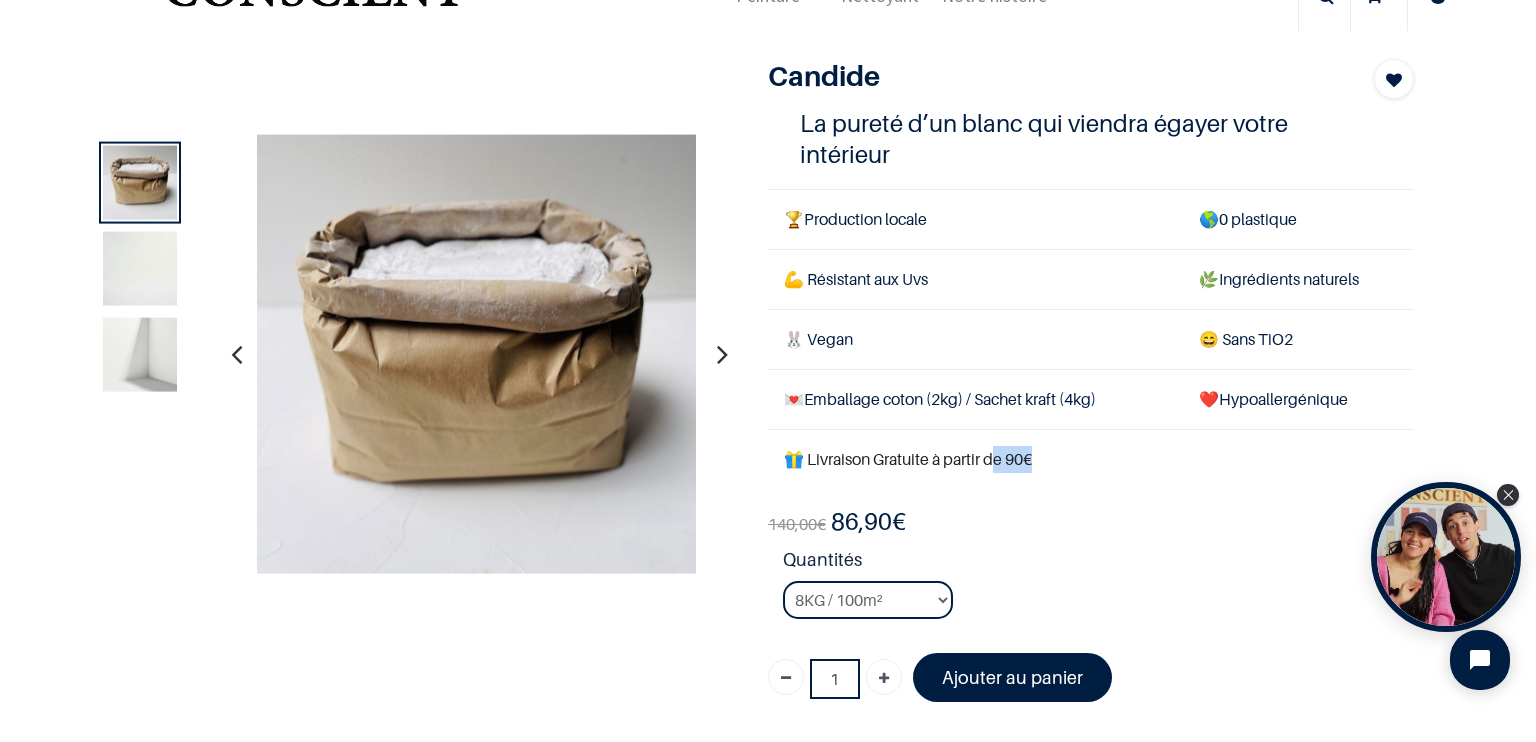 drag, startPoint x: 992, startPoint y: 461, endPoint x: 1029, endPoint y: 467, distance: 37.48333 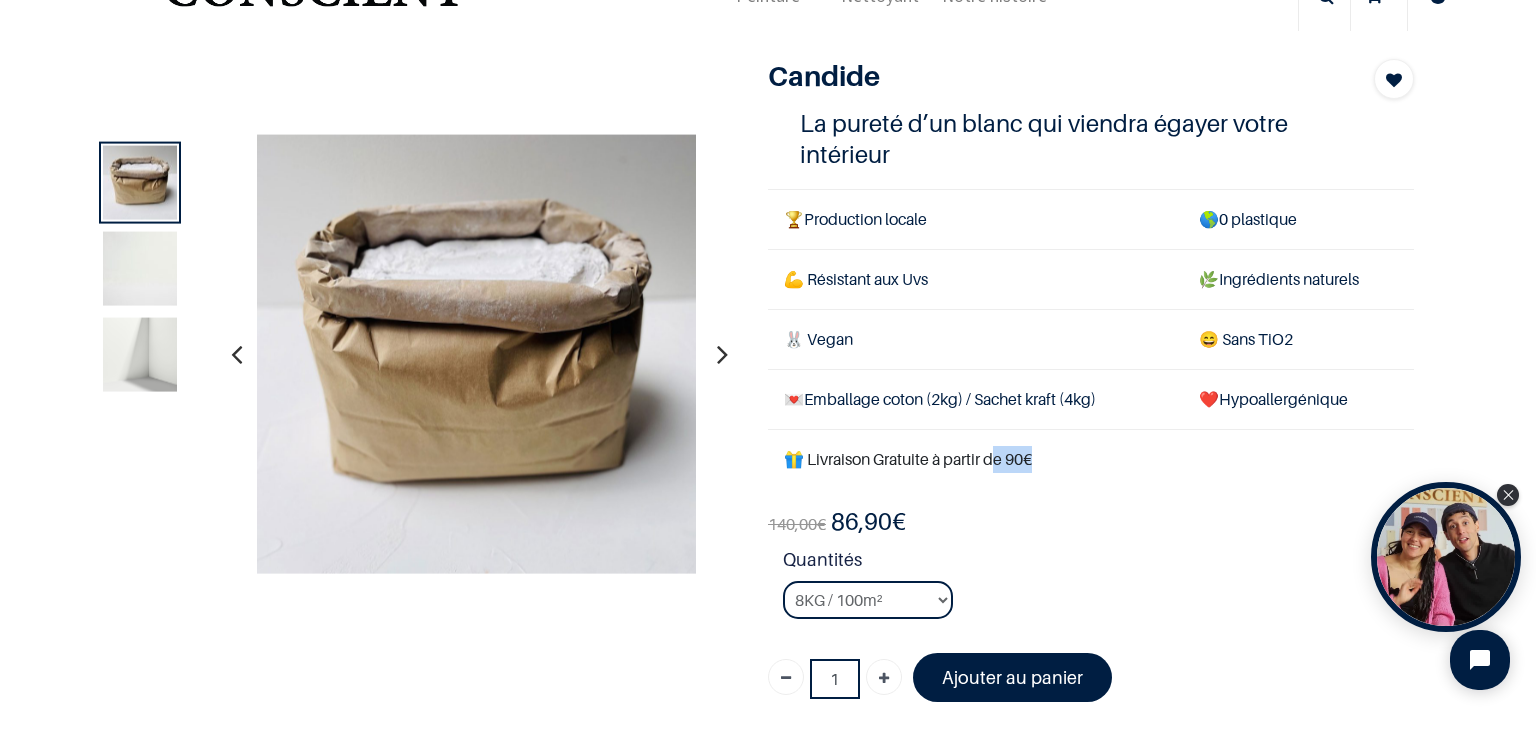 click on "🎁 Livraison Gratuite à partir de 90€" at bounding box center (908, 459) 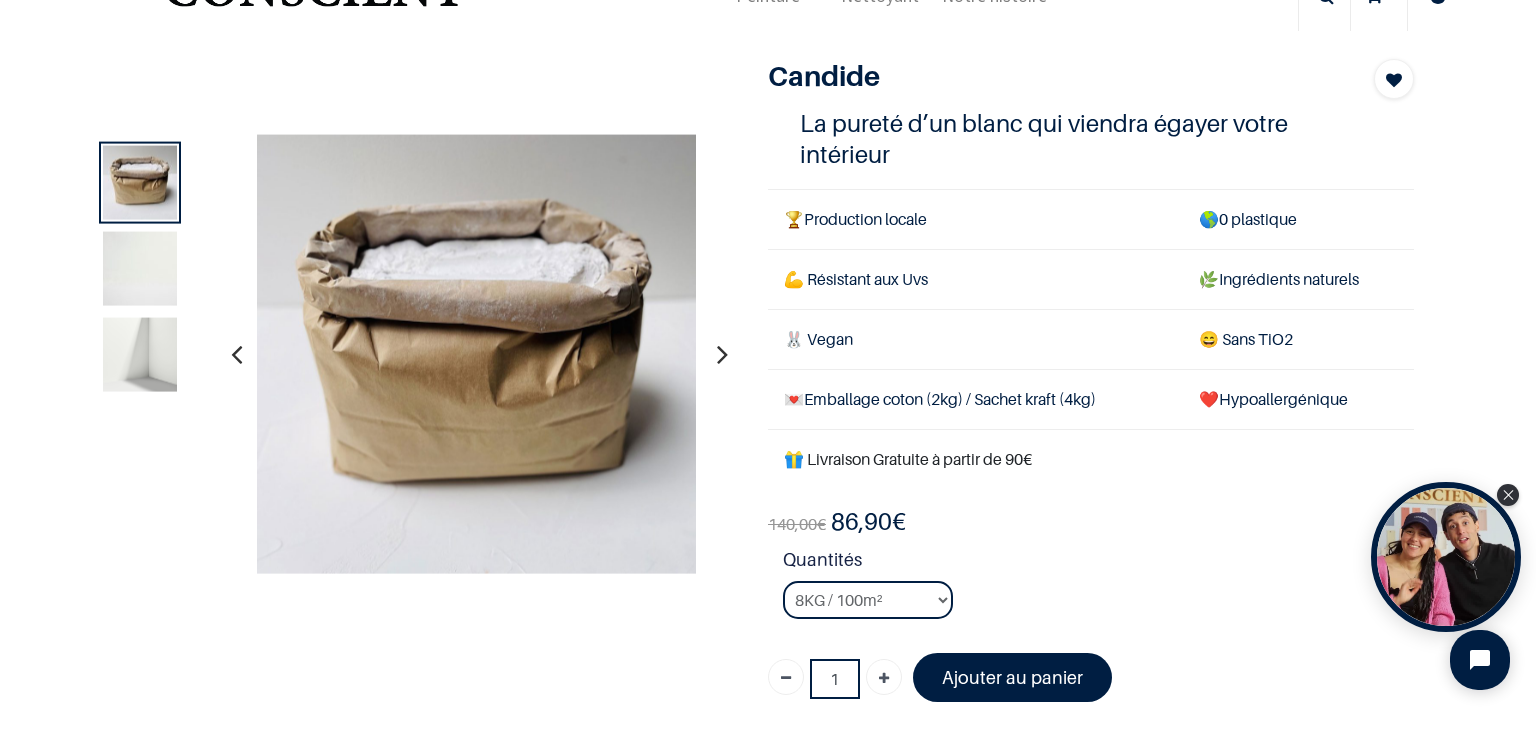click on "1" at bounding box center (835, 679) 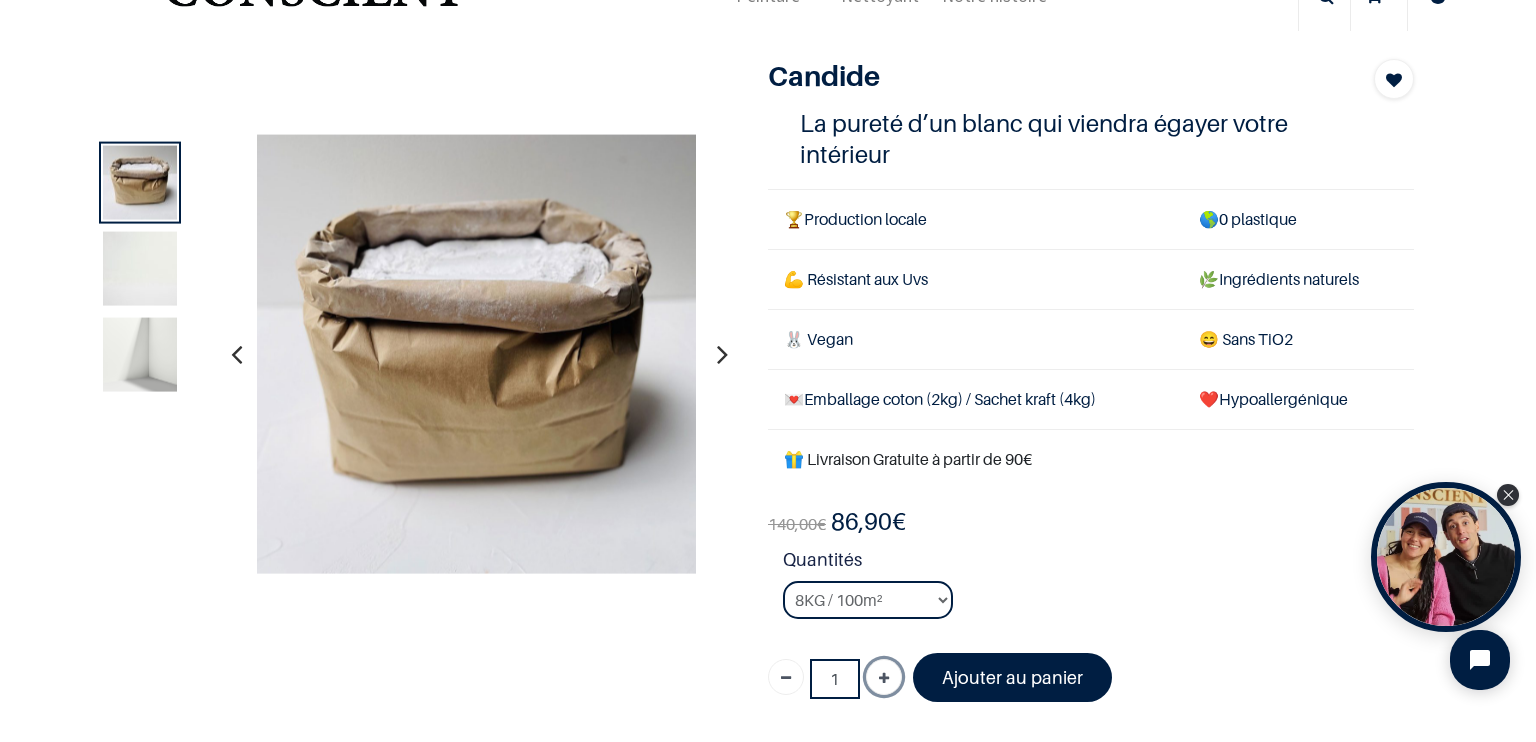 click at bounding box center [884, 679] 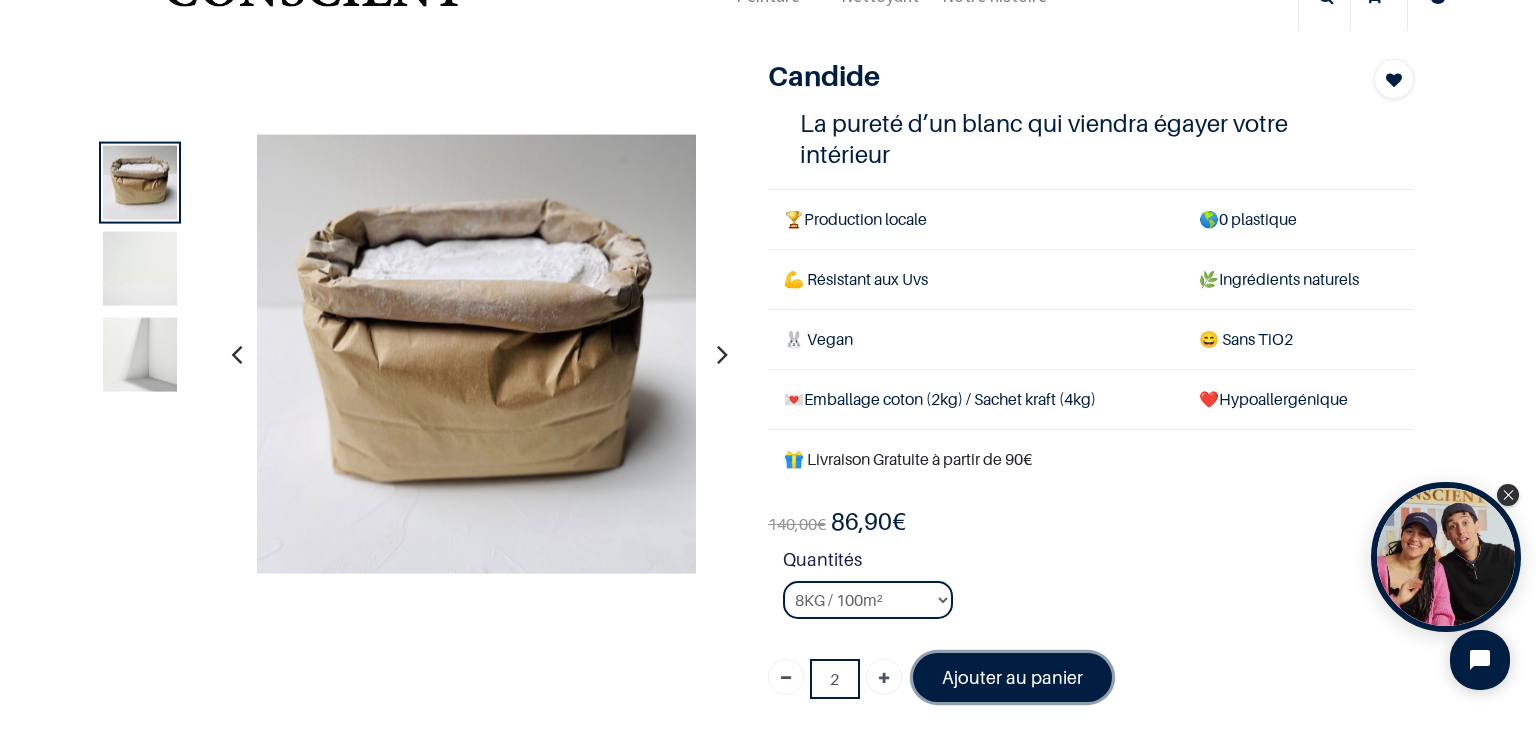 click on "Ajouter au panier" at bounding box center [1012, 677] 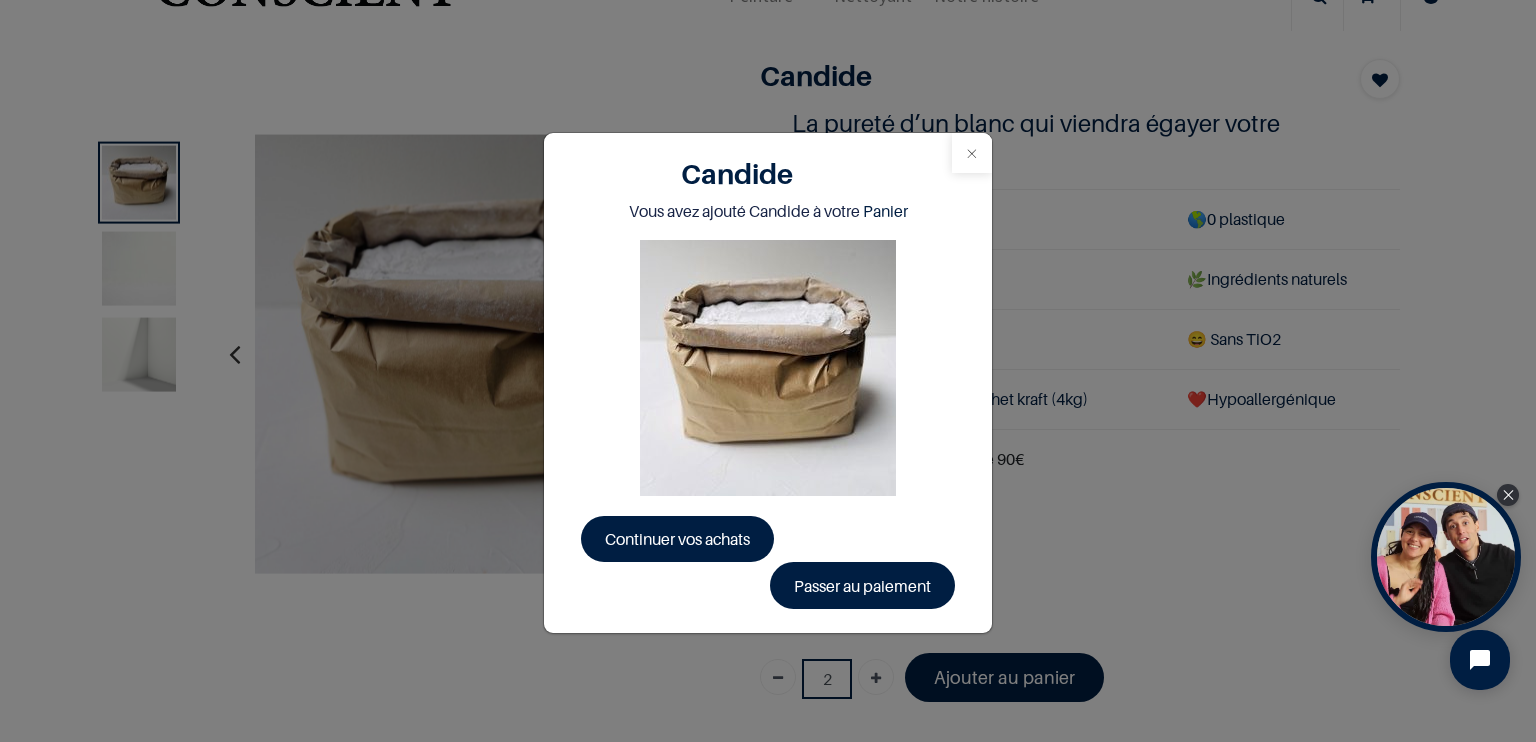 click at bounding box center [972, 153] 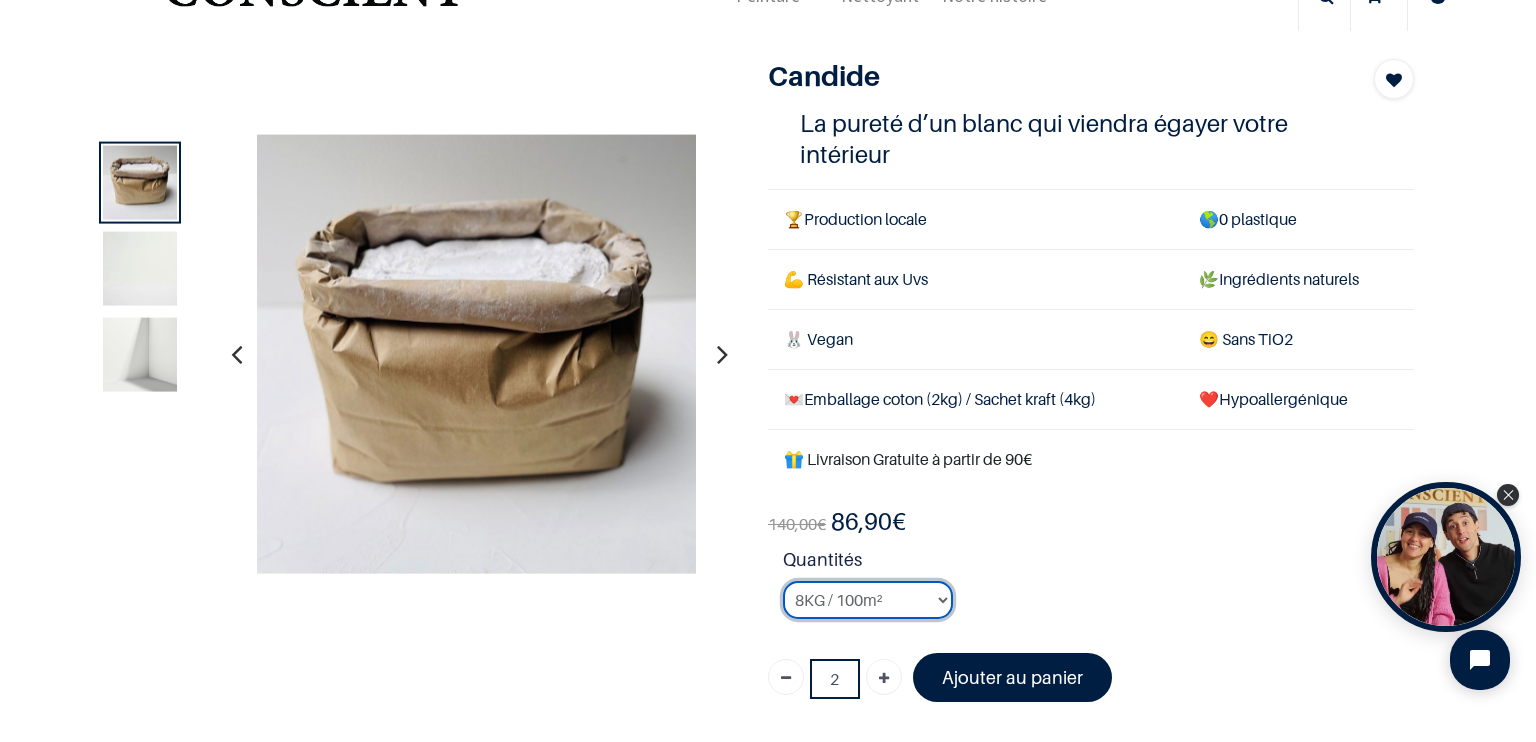 click on "2KG / 25m²
4KG / 50m²
8KG / 100m²
Testeur" at bounding box center [868, 600] 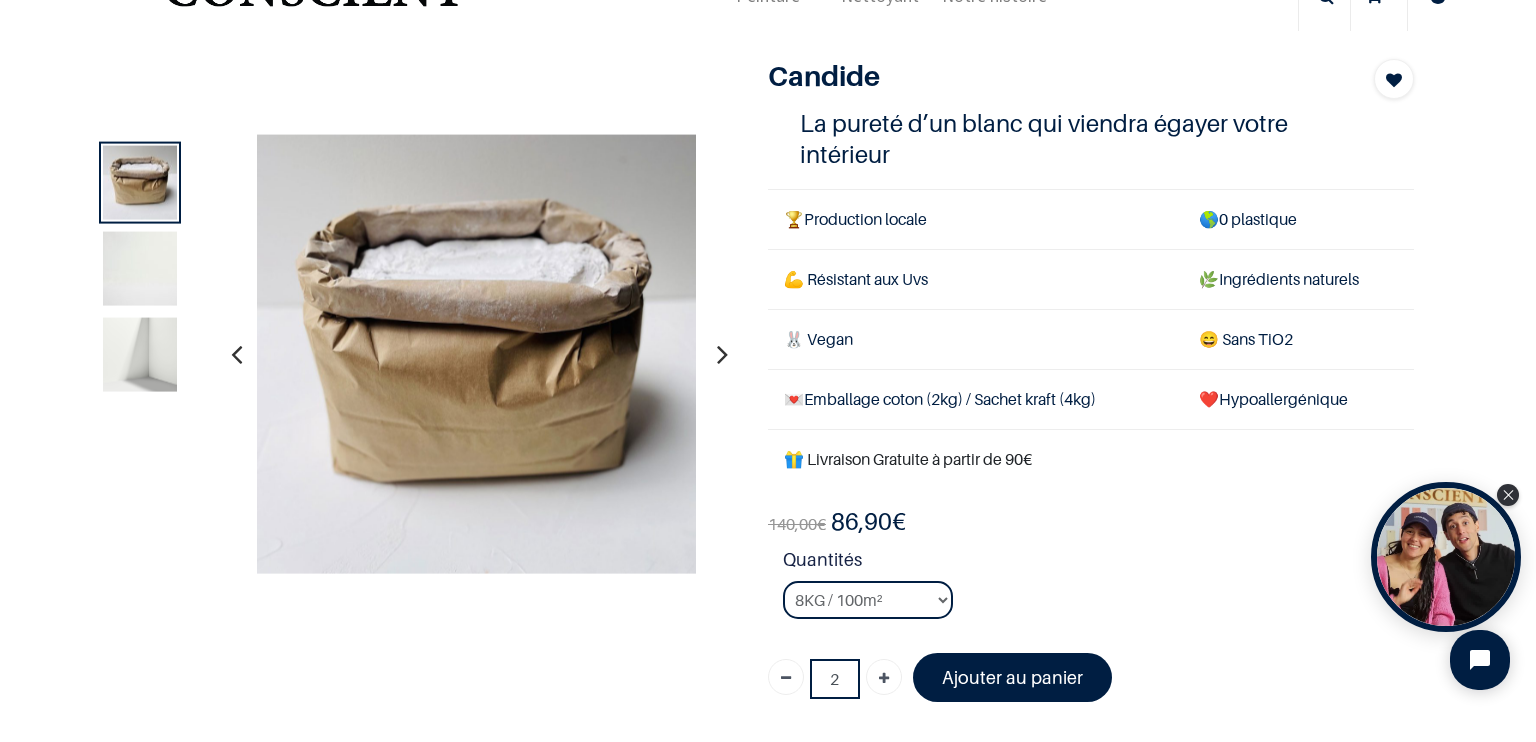 click on "Quantités" at bounding box center [1098, 563] 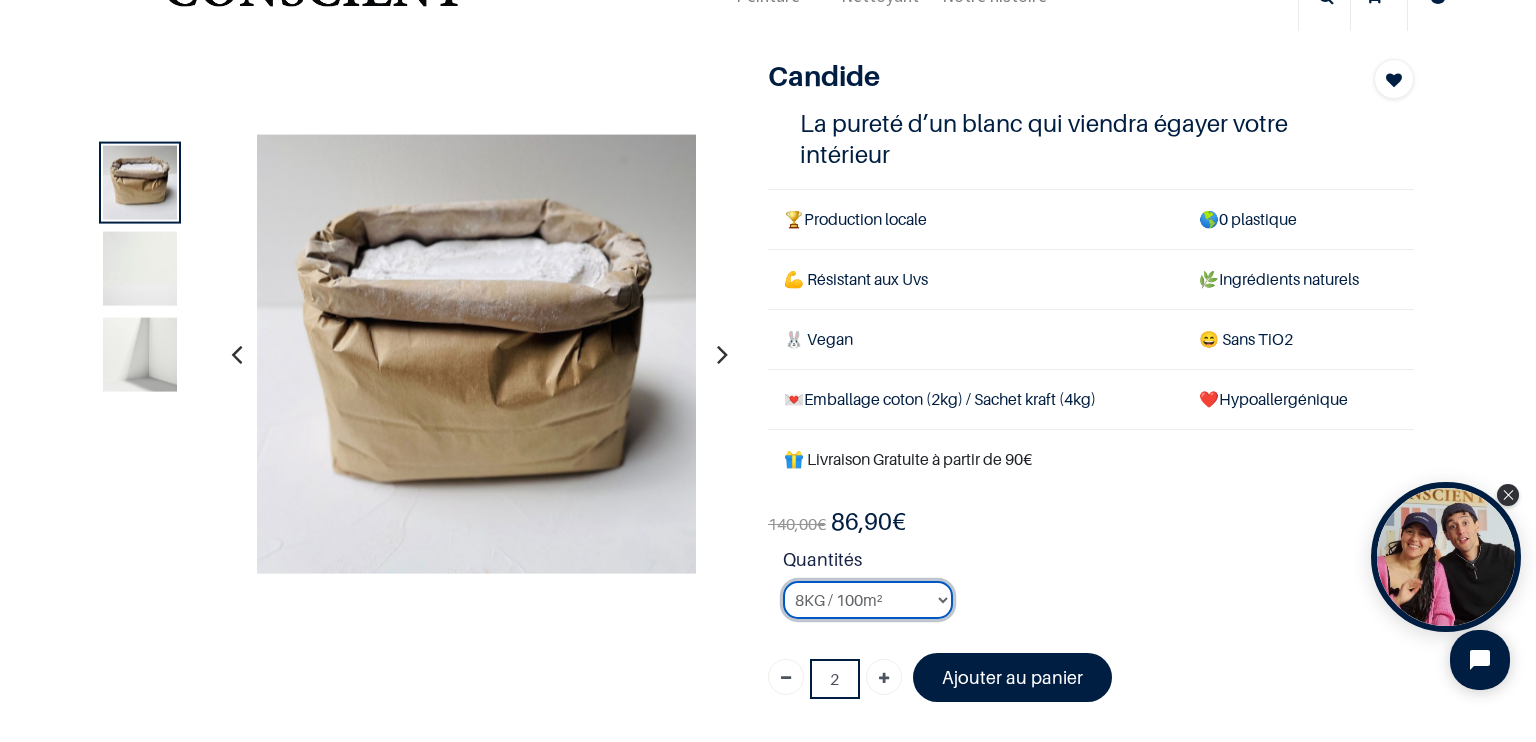 click on "2KG / 25m²
4KG / 50m²
8KG / 100m²
Testeur" at bounding box center (868, 600) 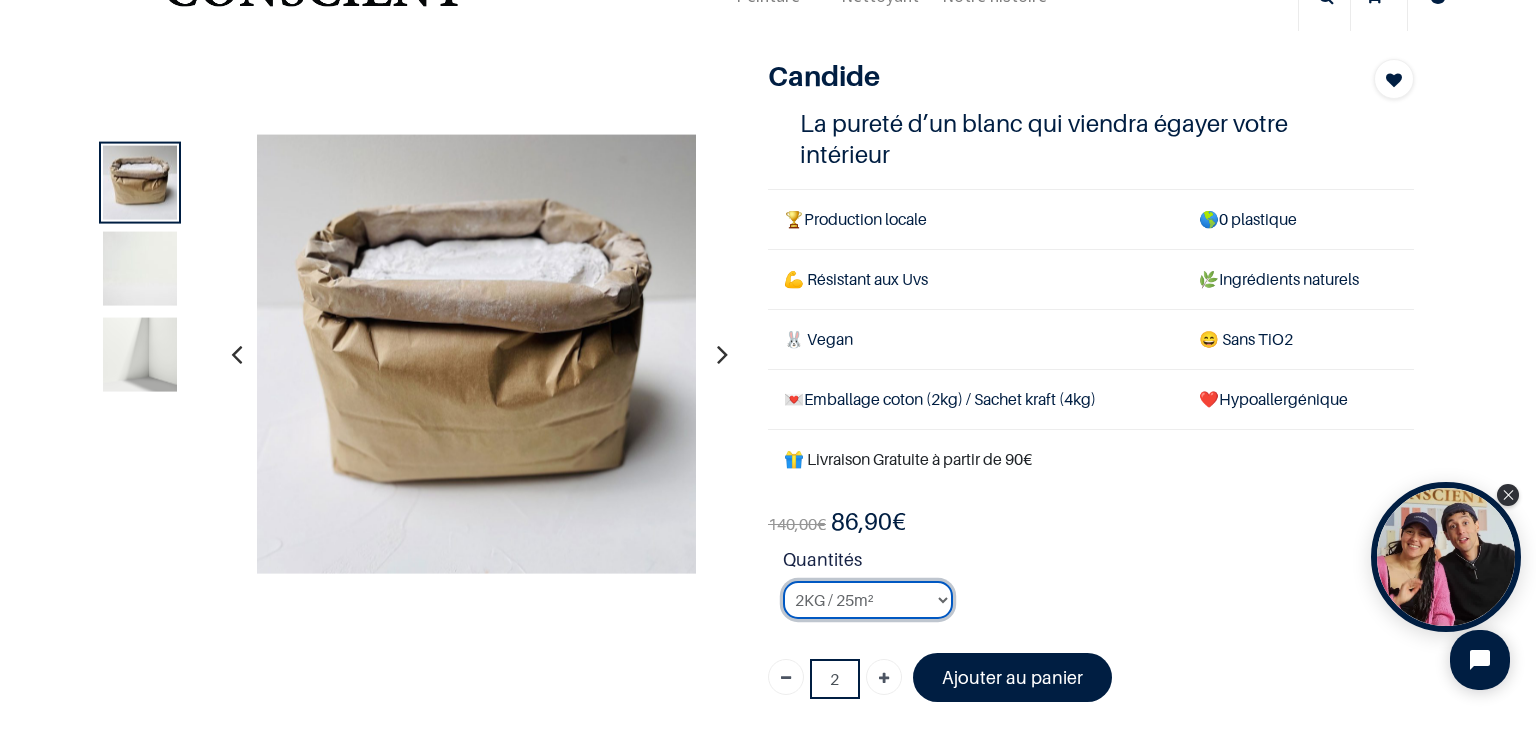click on "2KG / 25m²
4KG / 50m²
8KG / 100m²
Testeur" at bounding box center [868, 600] 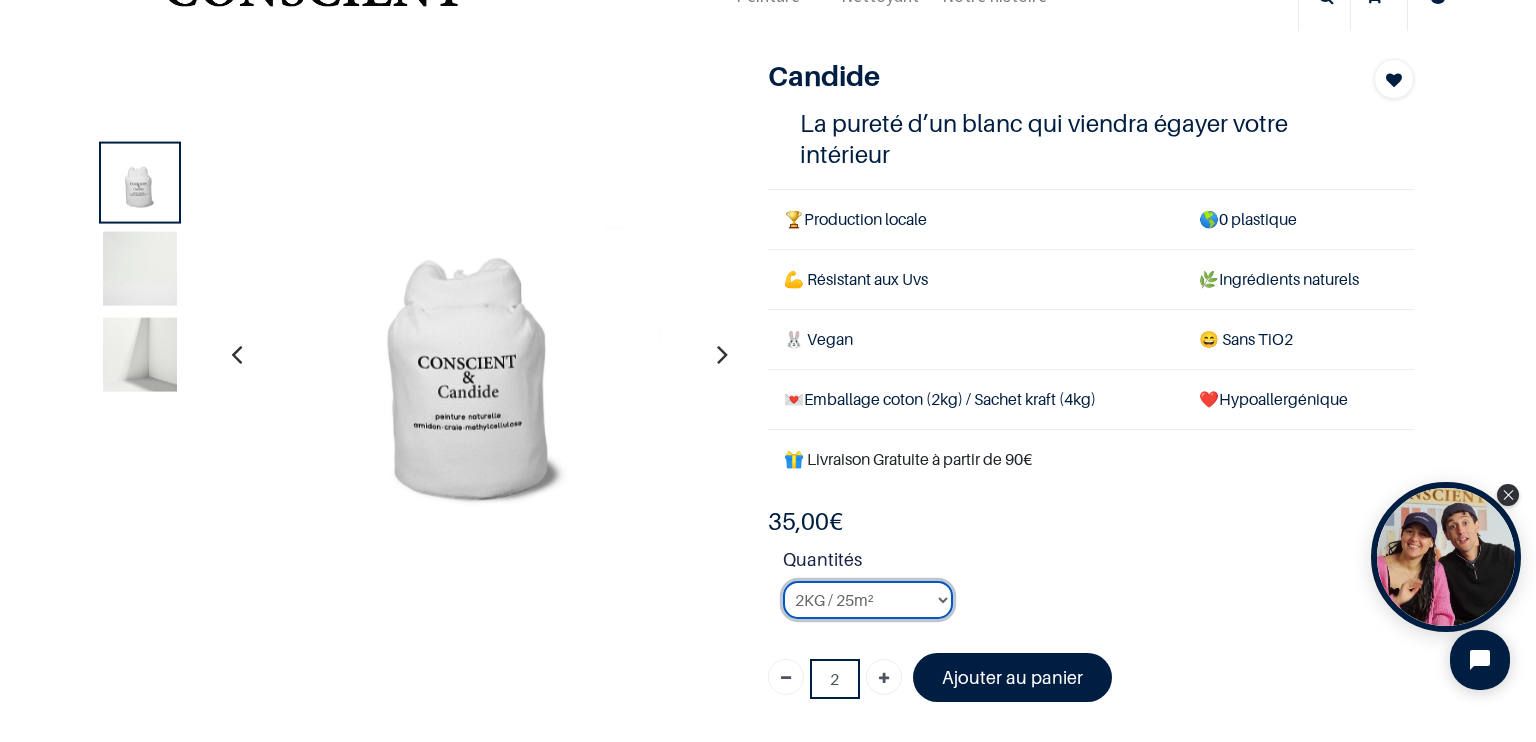 click on "2KG / 25m²
4KG / 50m²
8KG / 100m²
Testeur" at bounding box center [868, 600] 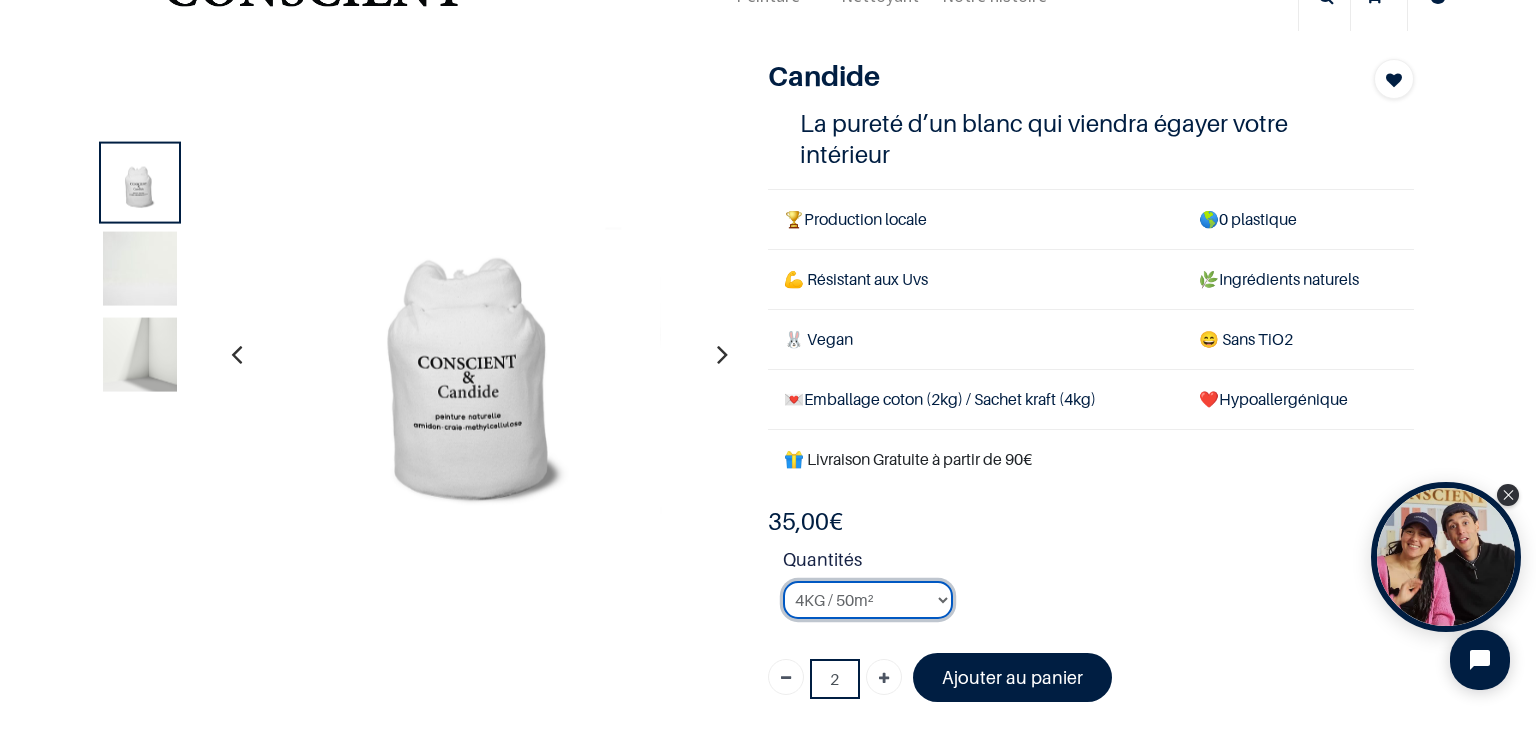 click on "2KG / 25m²
4KG / 50m²
8KG / 100m²
Testeur" at bounding box center (868, 600) 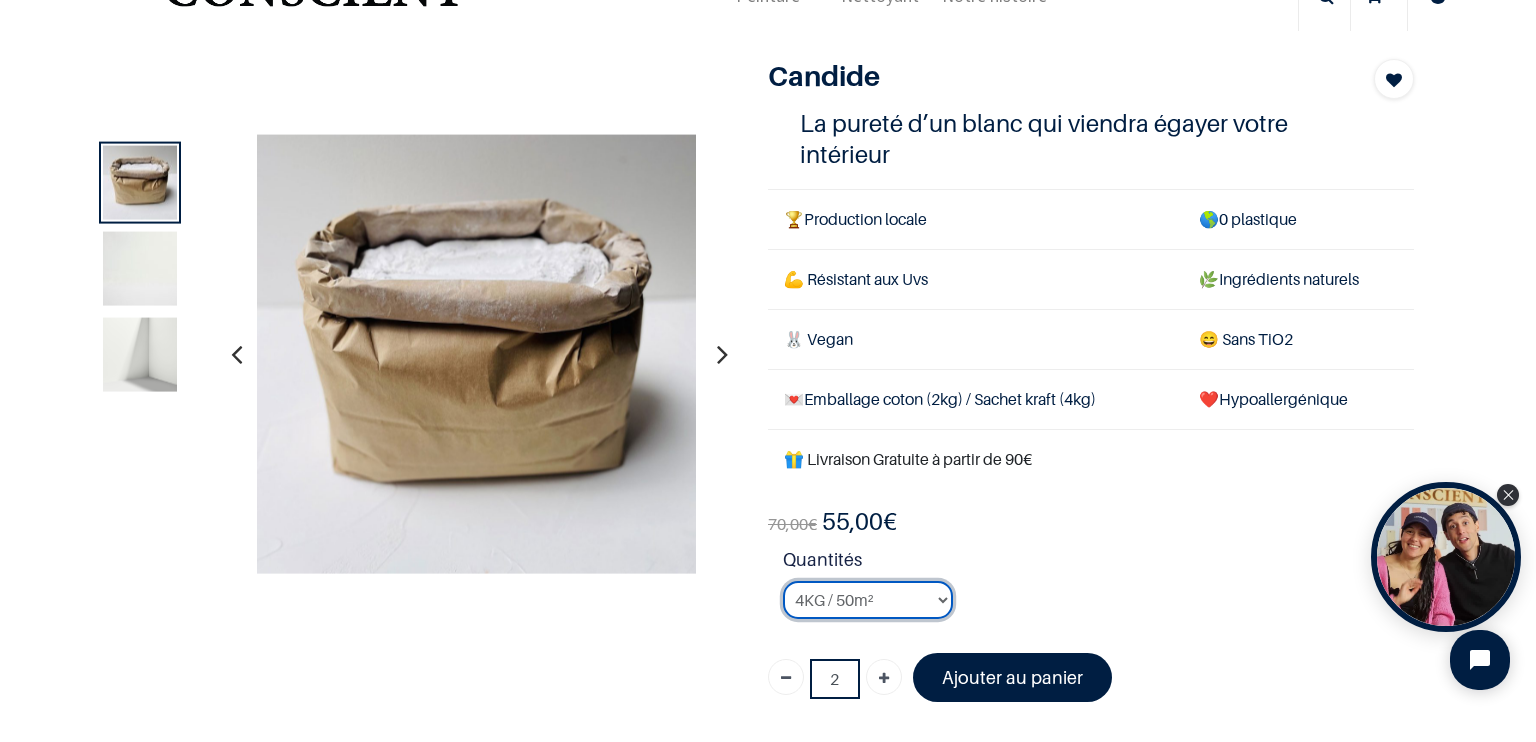 click on "2KG / 25m²
4KG / 50m²
8KG / 100m²
Testeur" at bounding box center [868, 600] 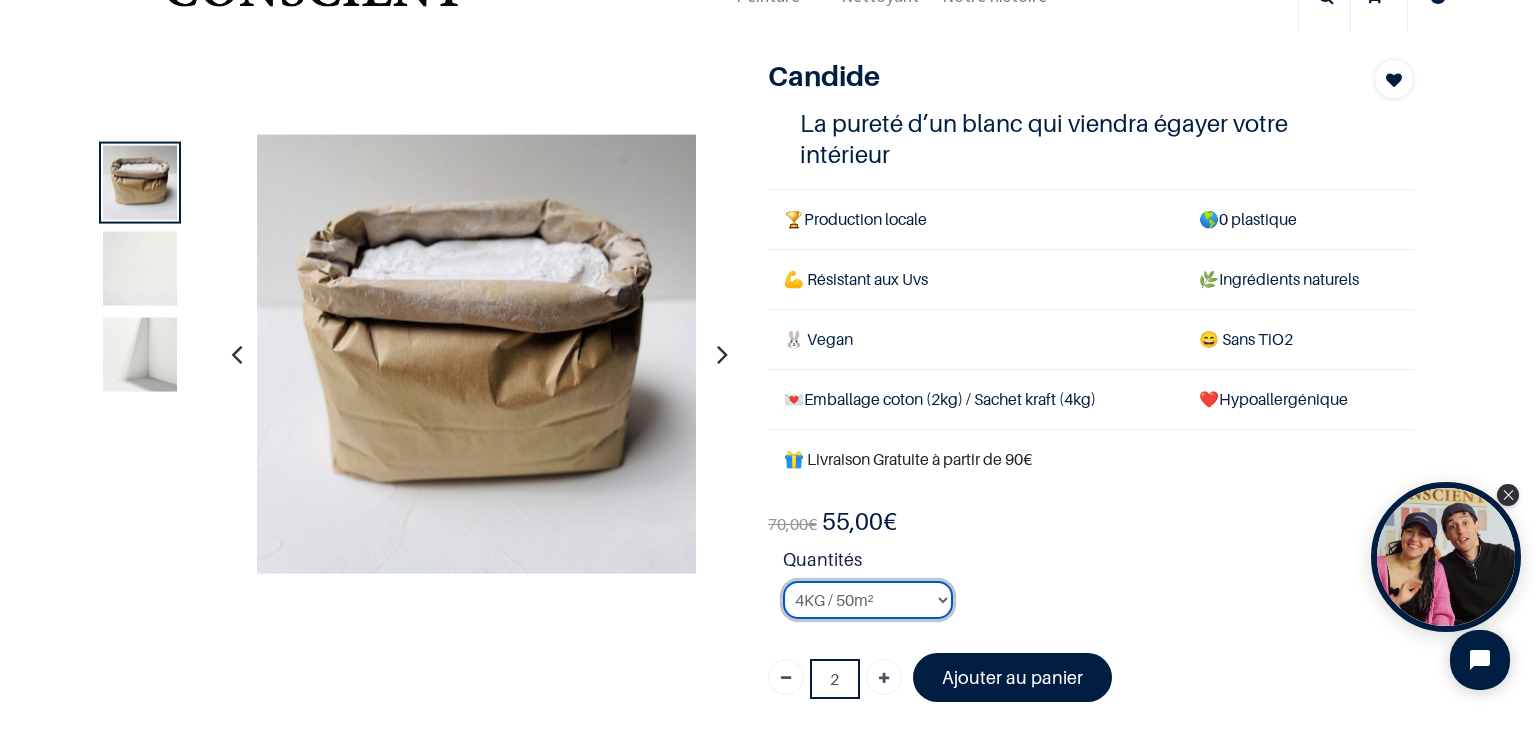 select on "3" 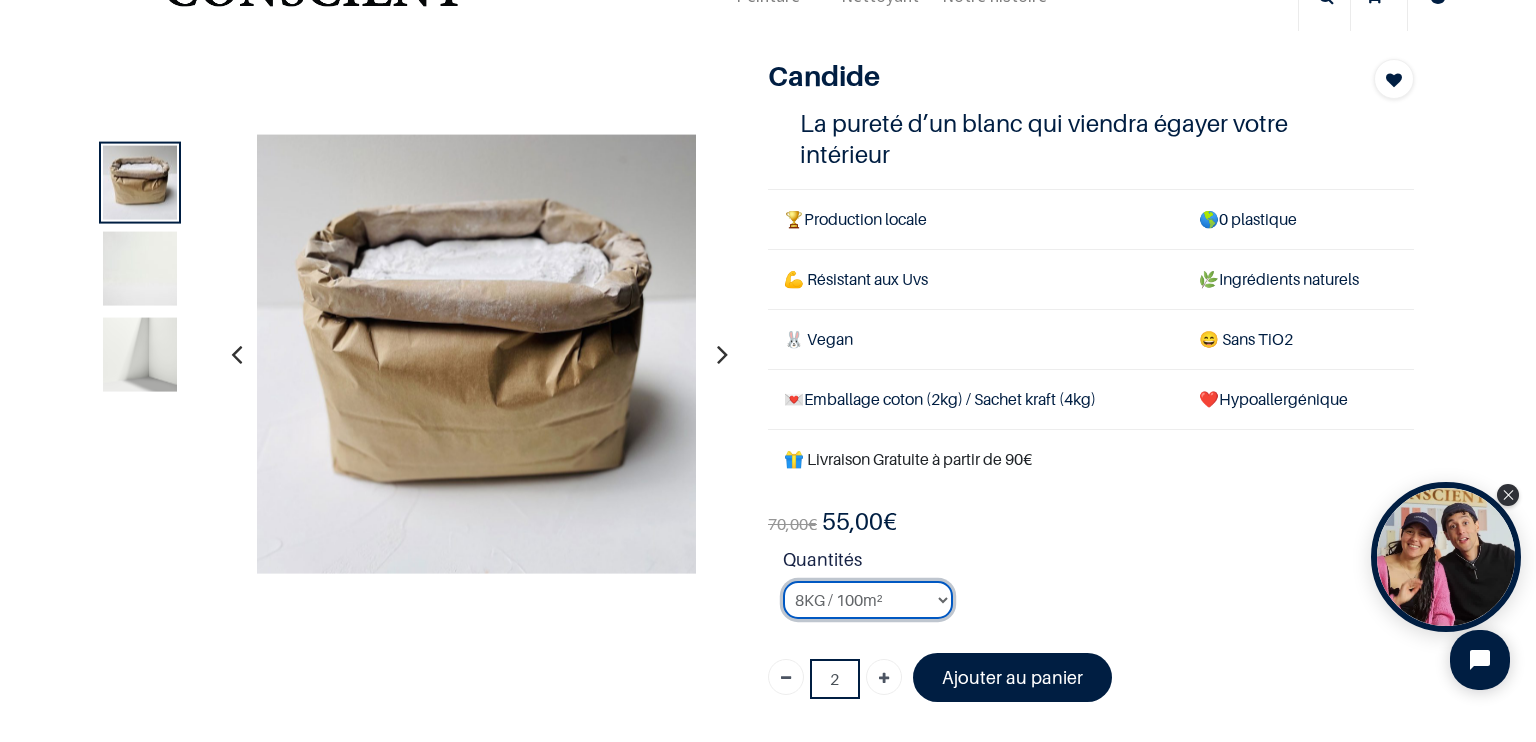 click on "2KG / 25m²
4KG / 50m²
8KG / 100m²
Testeur" at bounding box center (868, 600) 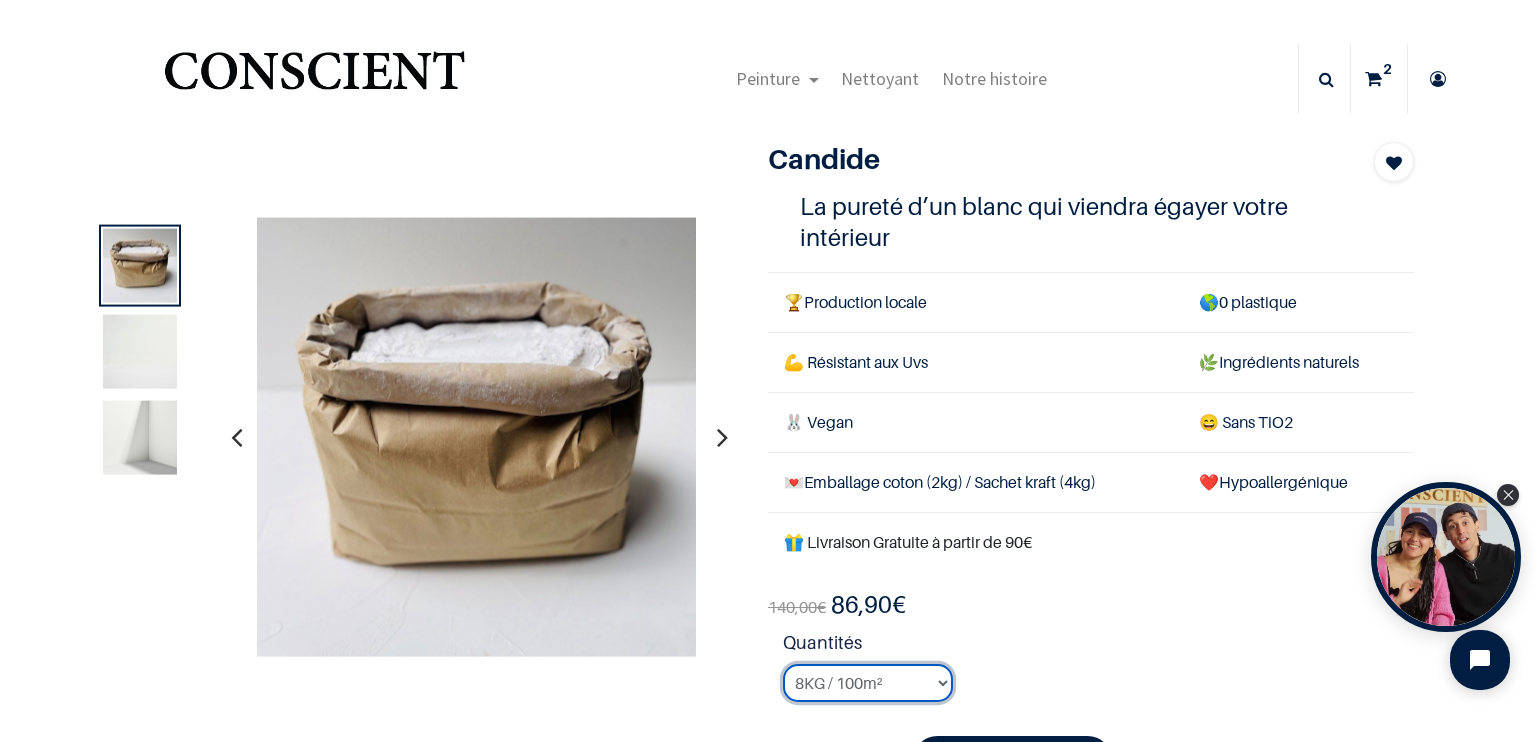 scroll, scrollTop: 0, scrollLeft: 0, axis: both 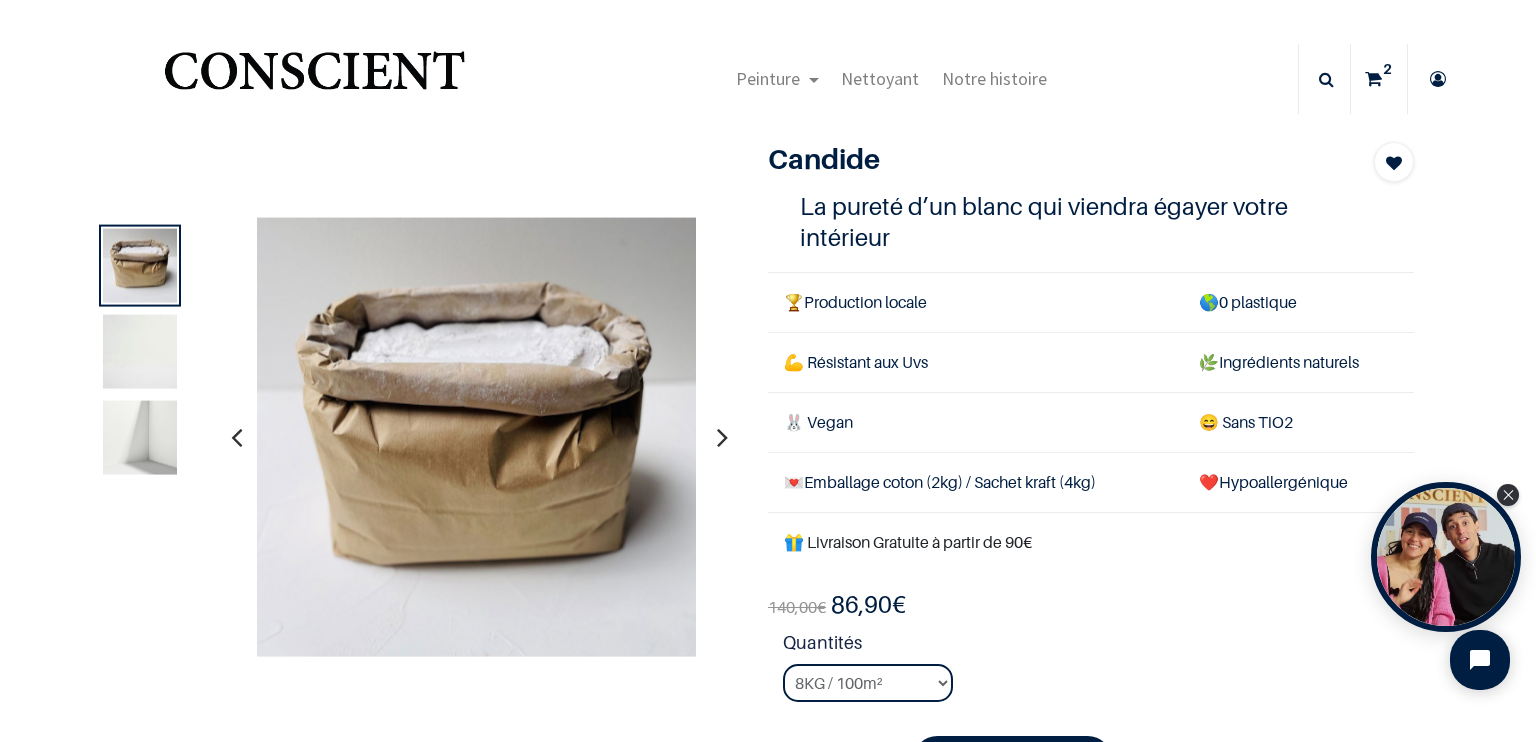 click at bounding box center (1373, 79) 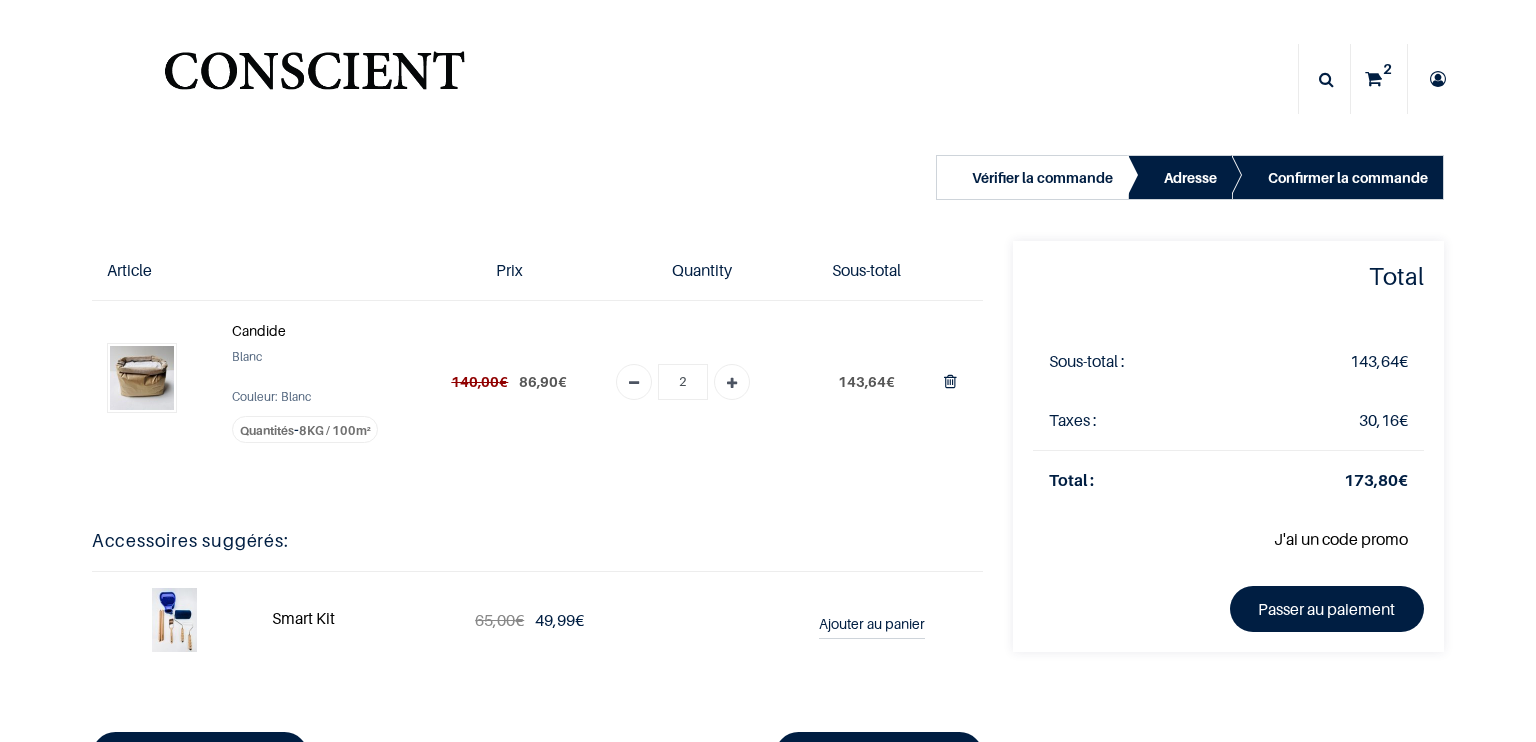 scroll, scrollTop: 0, scrollLeft: 0, axis: both 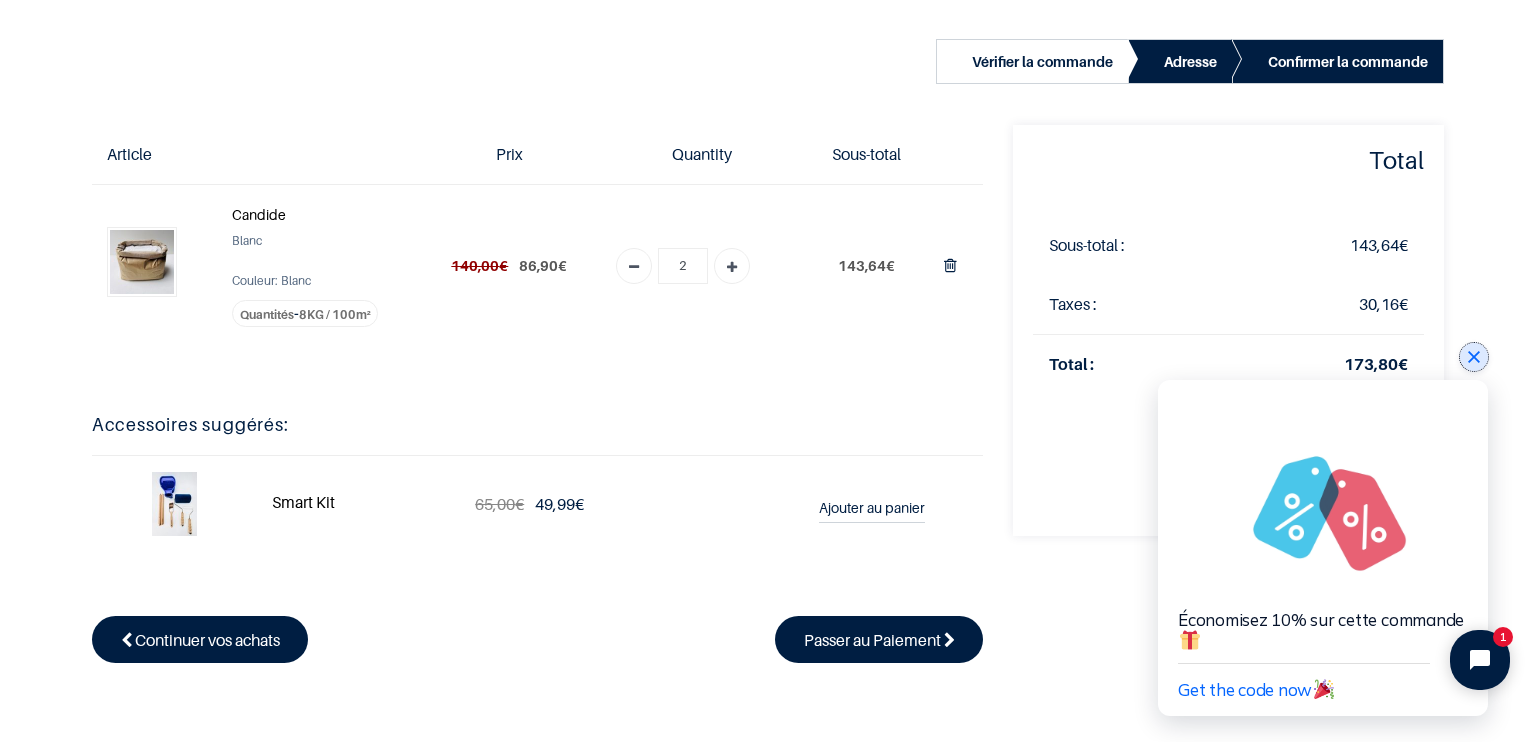 click 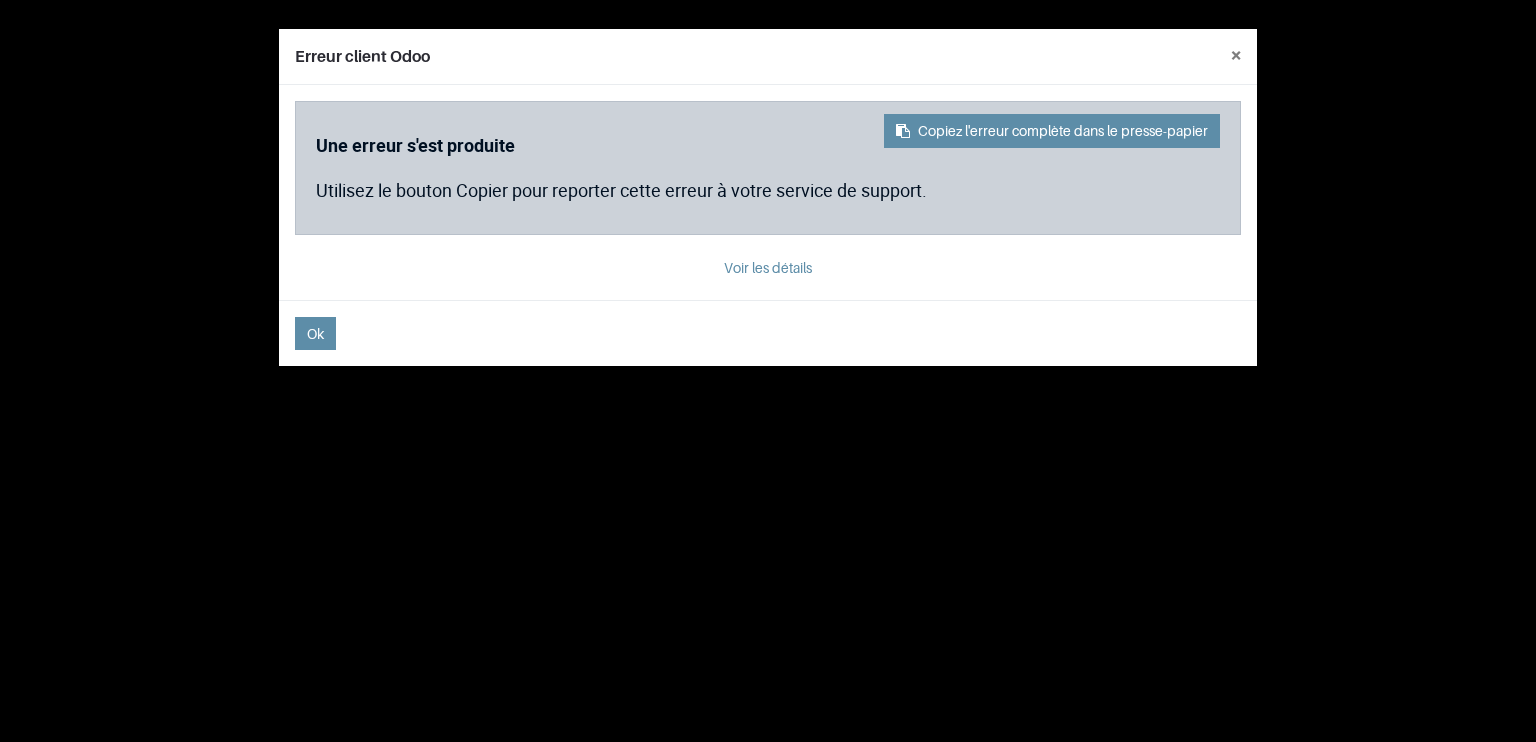 scroll, scrollTop: 0, scrollLeft: 0, axis: both 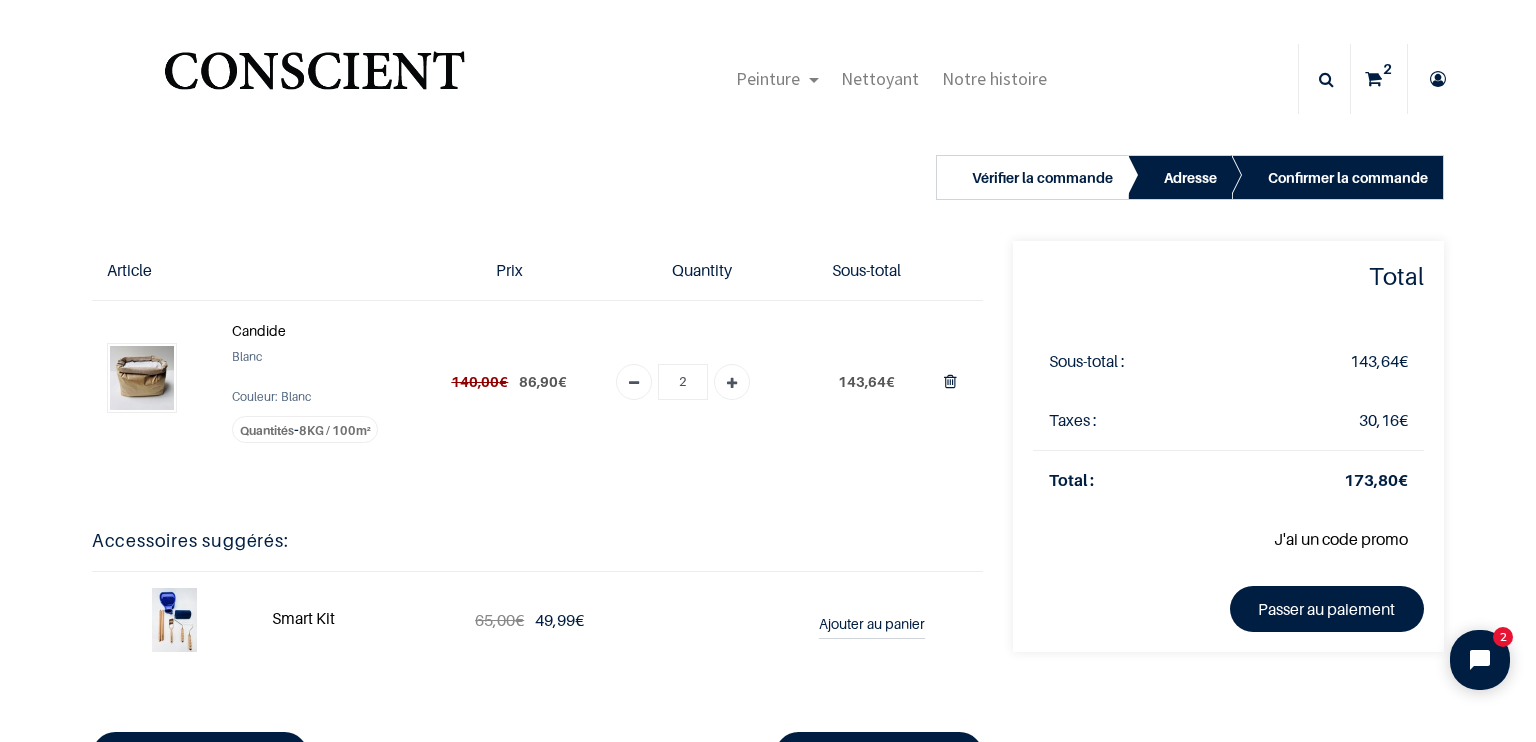 click at bounding box center (768, 742) 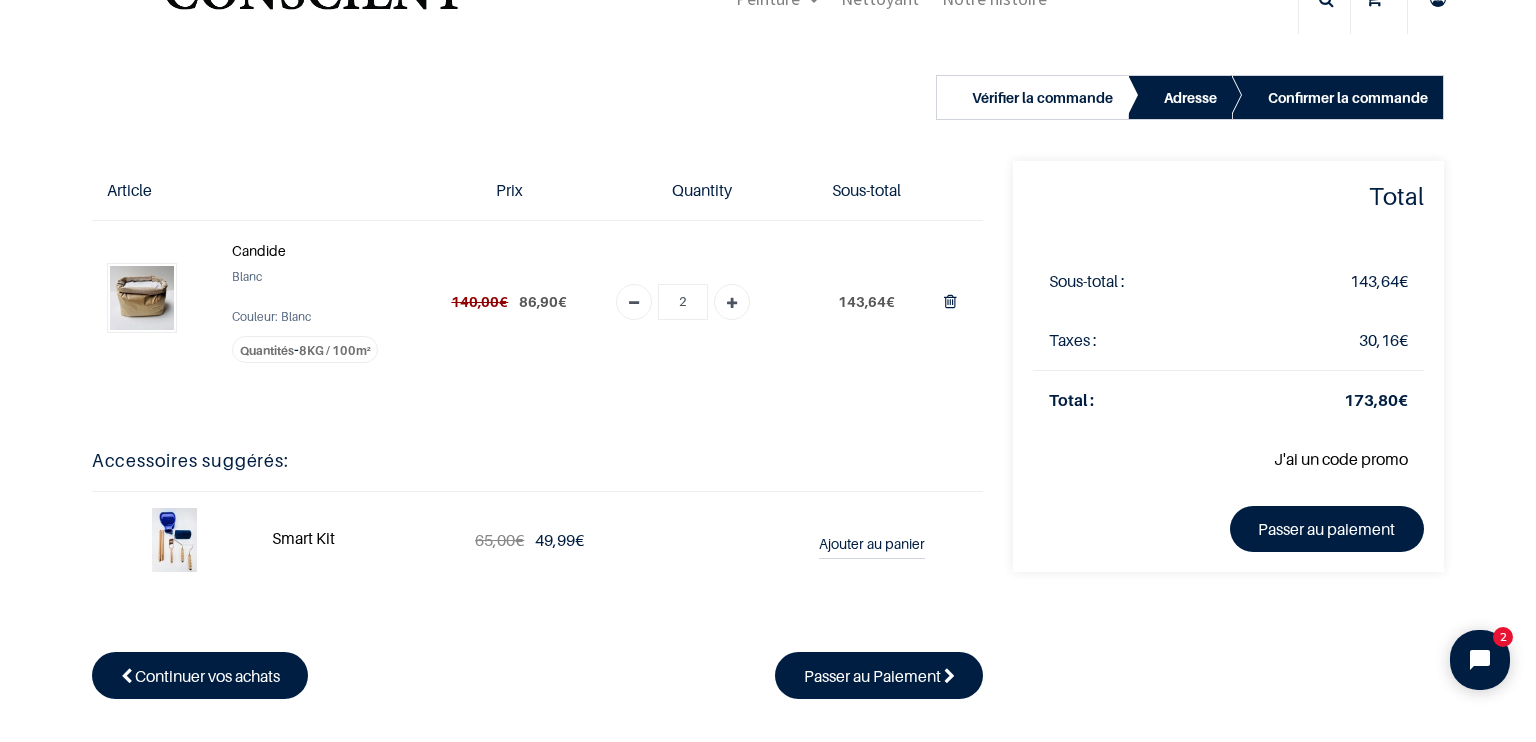 scroll, scrollTop: 83, scrollLeft: 0, axis: vertical 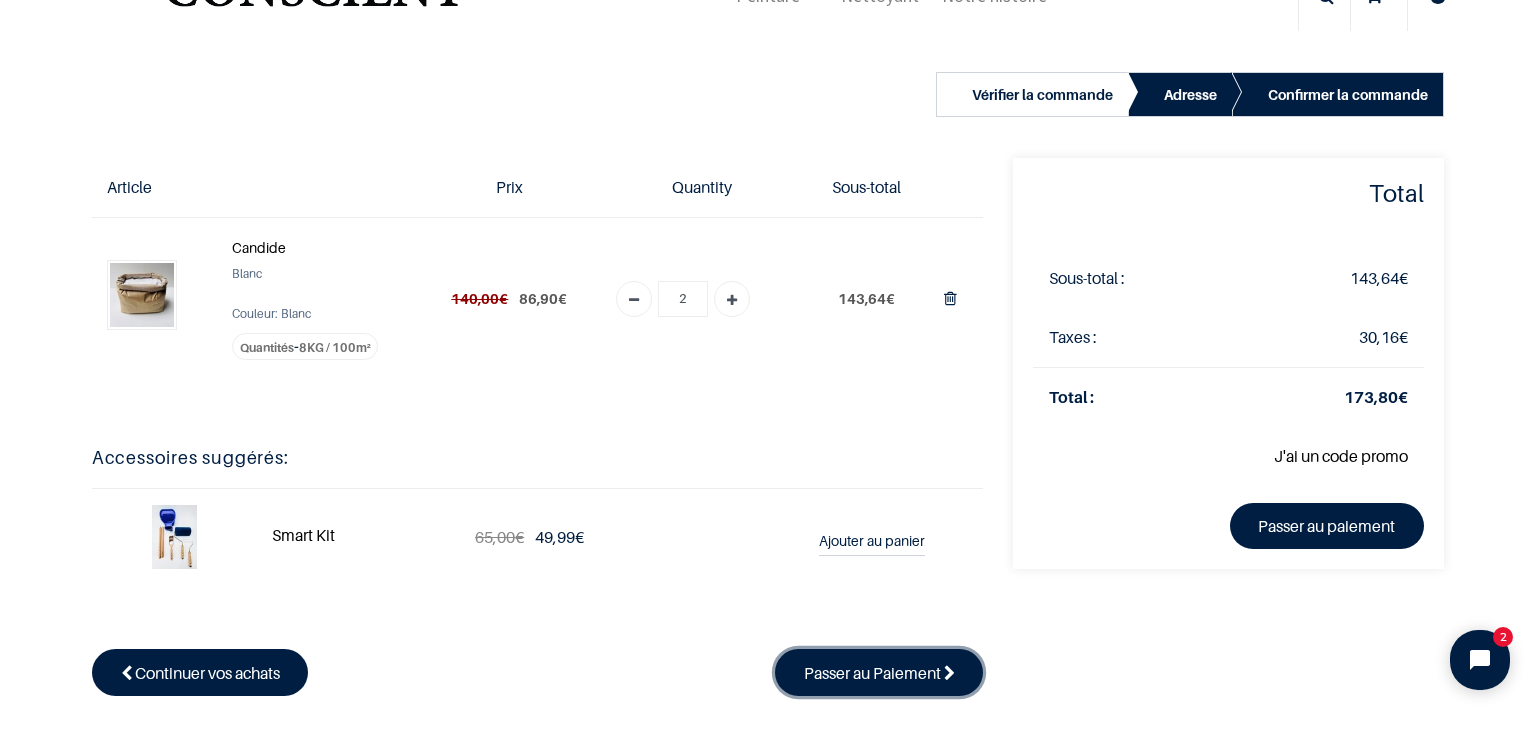 click on "Passer au Paiement" at bounding box center (872, 673) 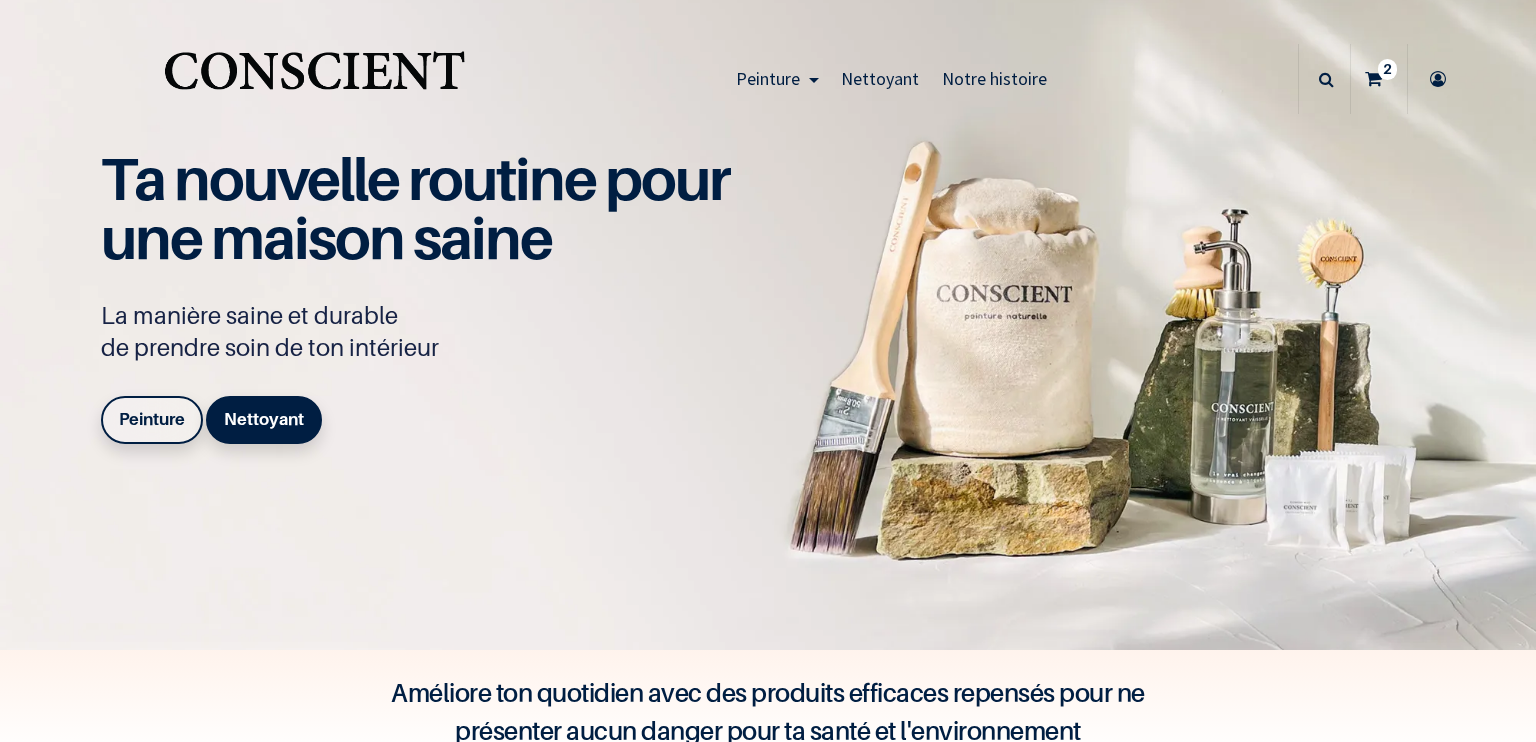 scroll, scrollTop: 0, scrollLeft: 0, axis: both 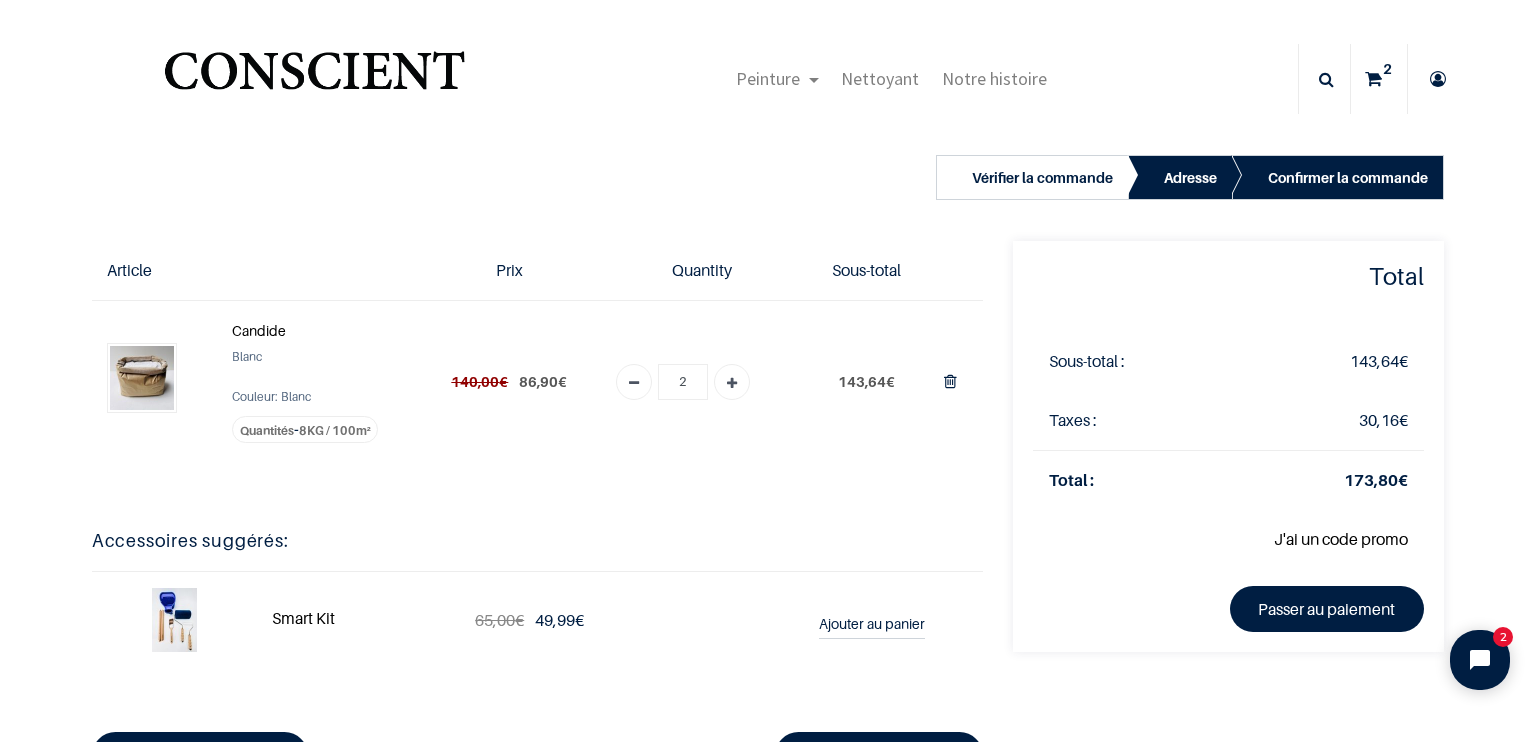 click on "J'ai un code promo" at bounding box center [1341, 539] 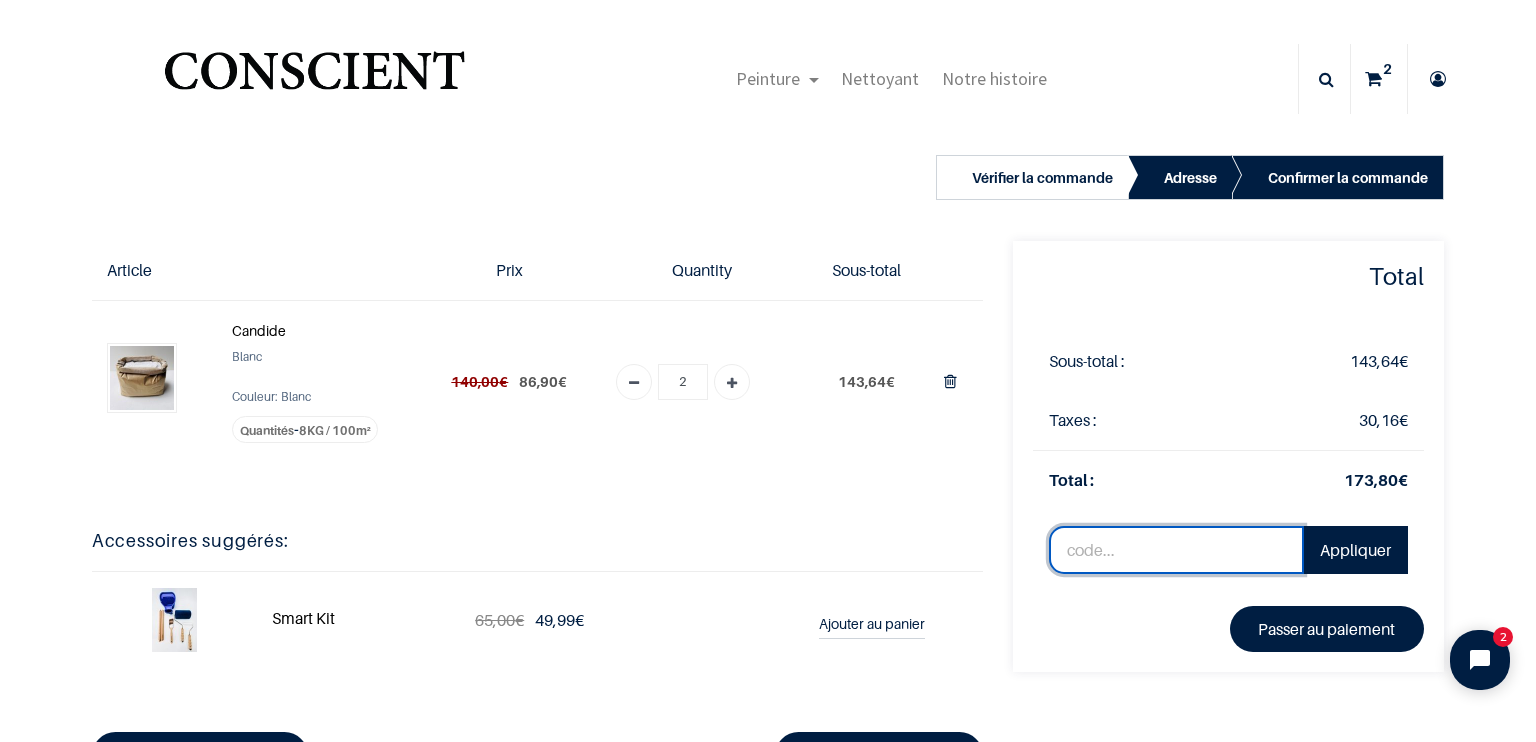 click at bounding box center [1176, 550] 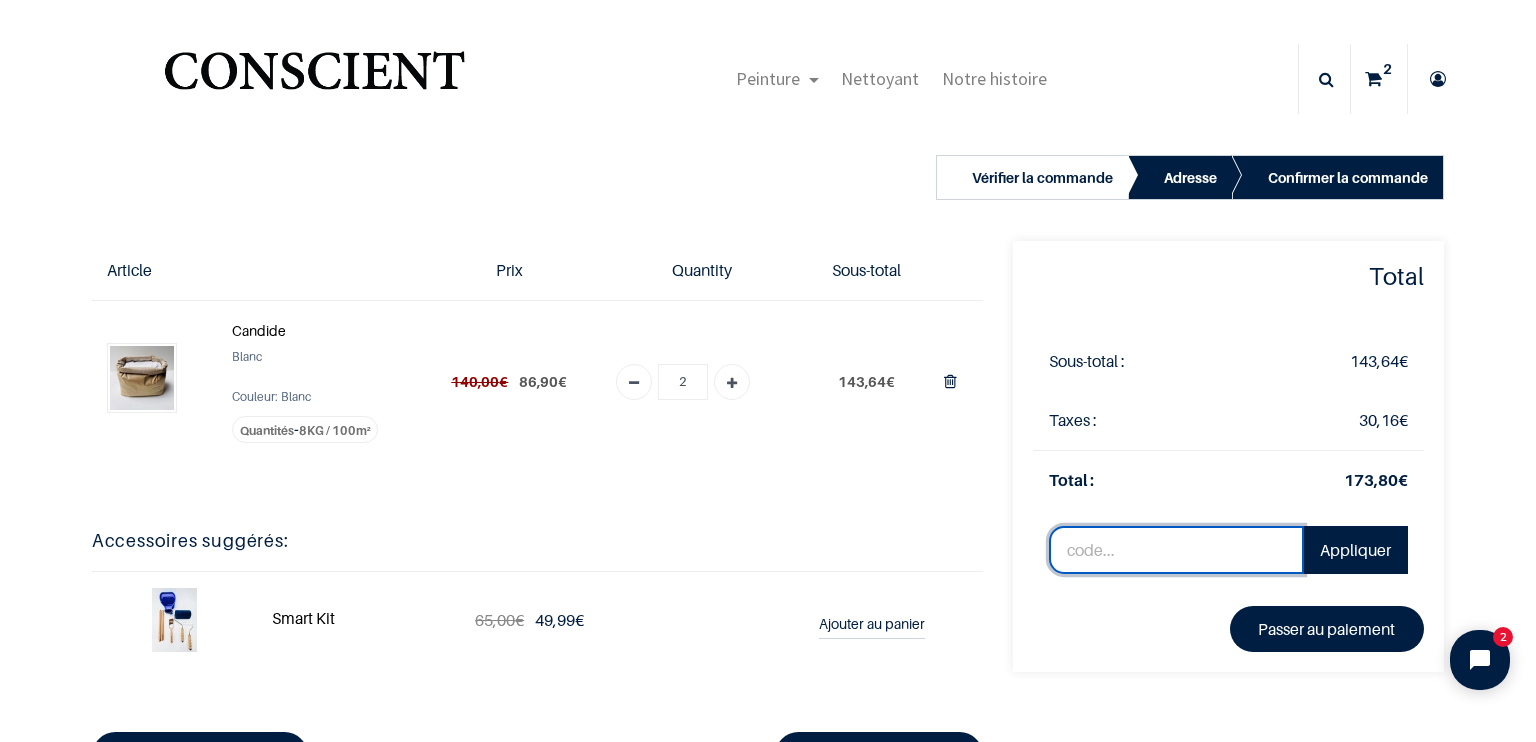 paste on "WELCOME15" 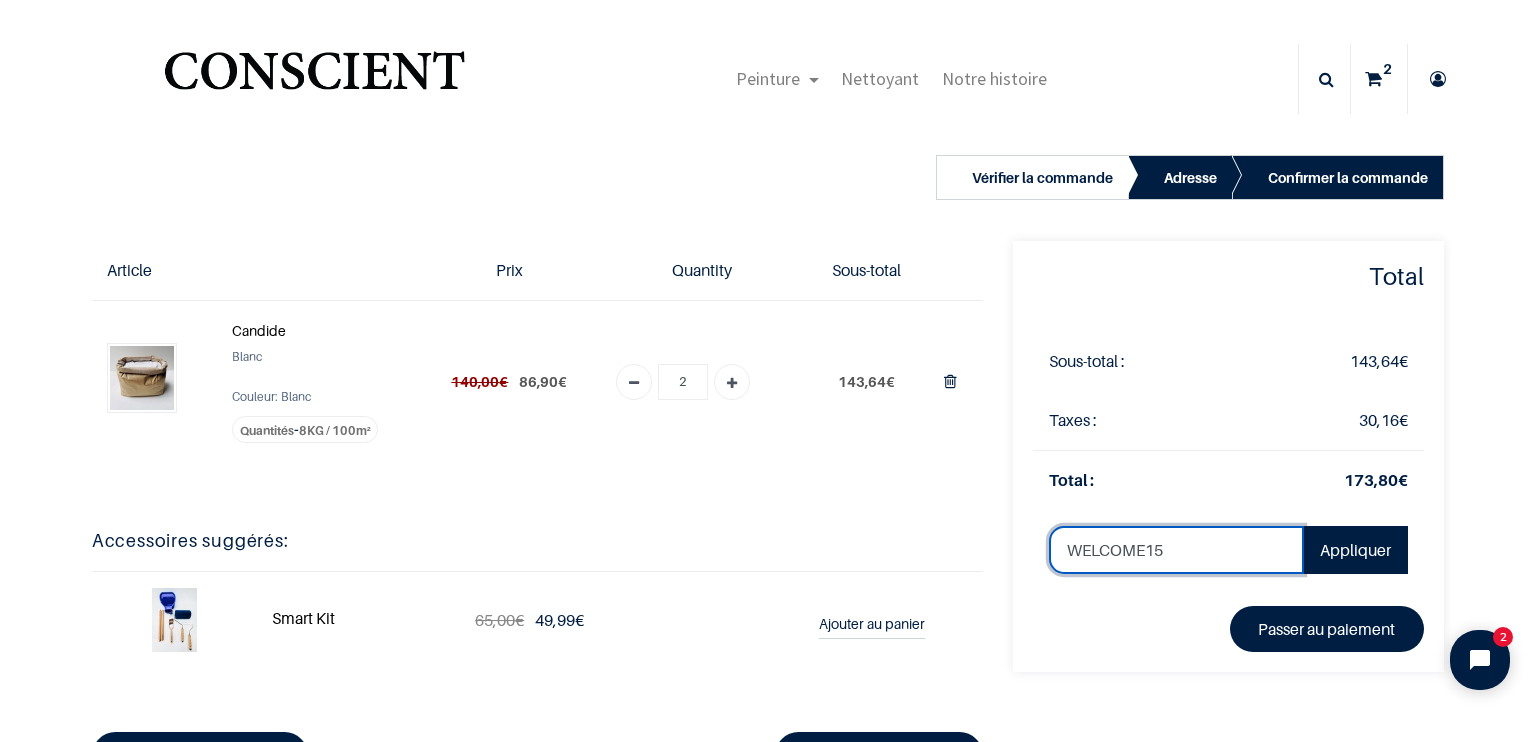 type on "WELCOME15" 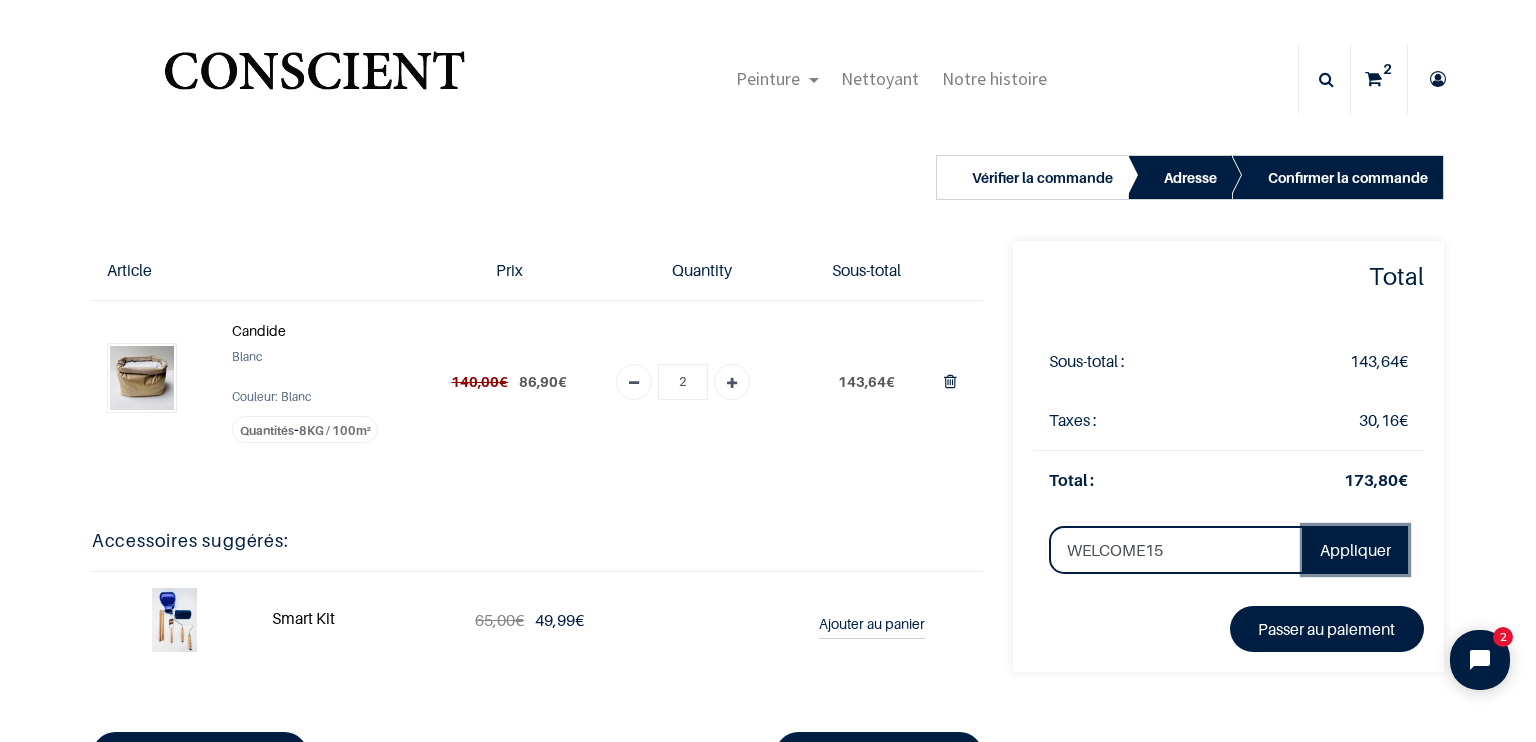 click on "Appliquer" at bounding box center [1355, 550] 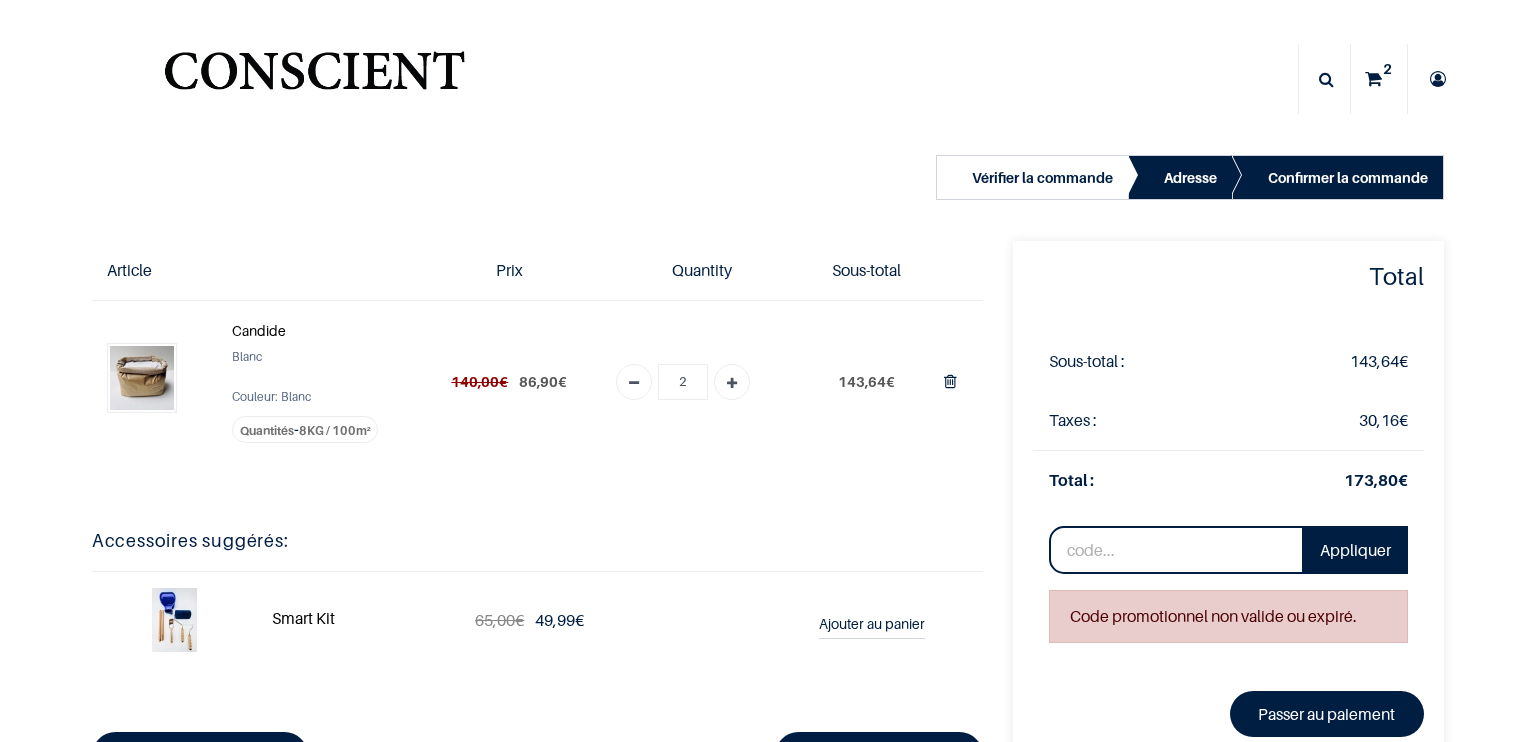 scroll, scrollTop: 0, scrollLeft: 0, axis: both 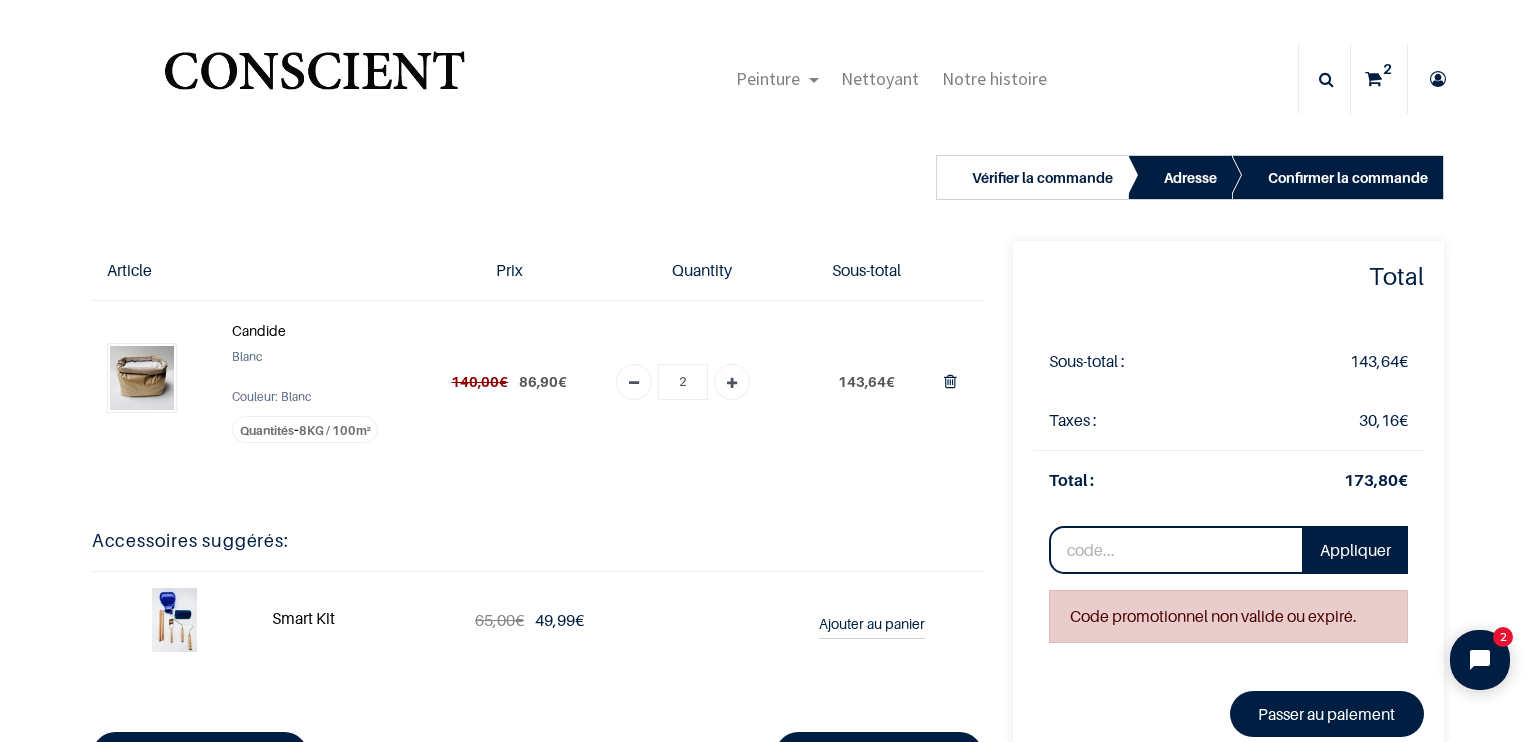 click at bounding box center (1228, 574) 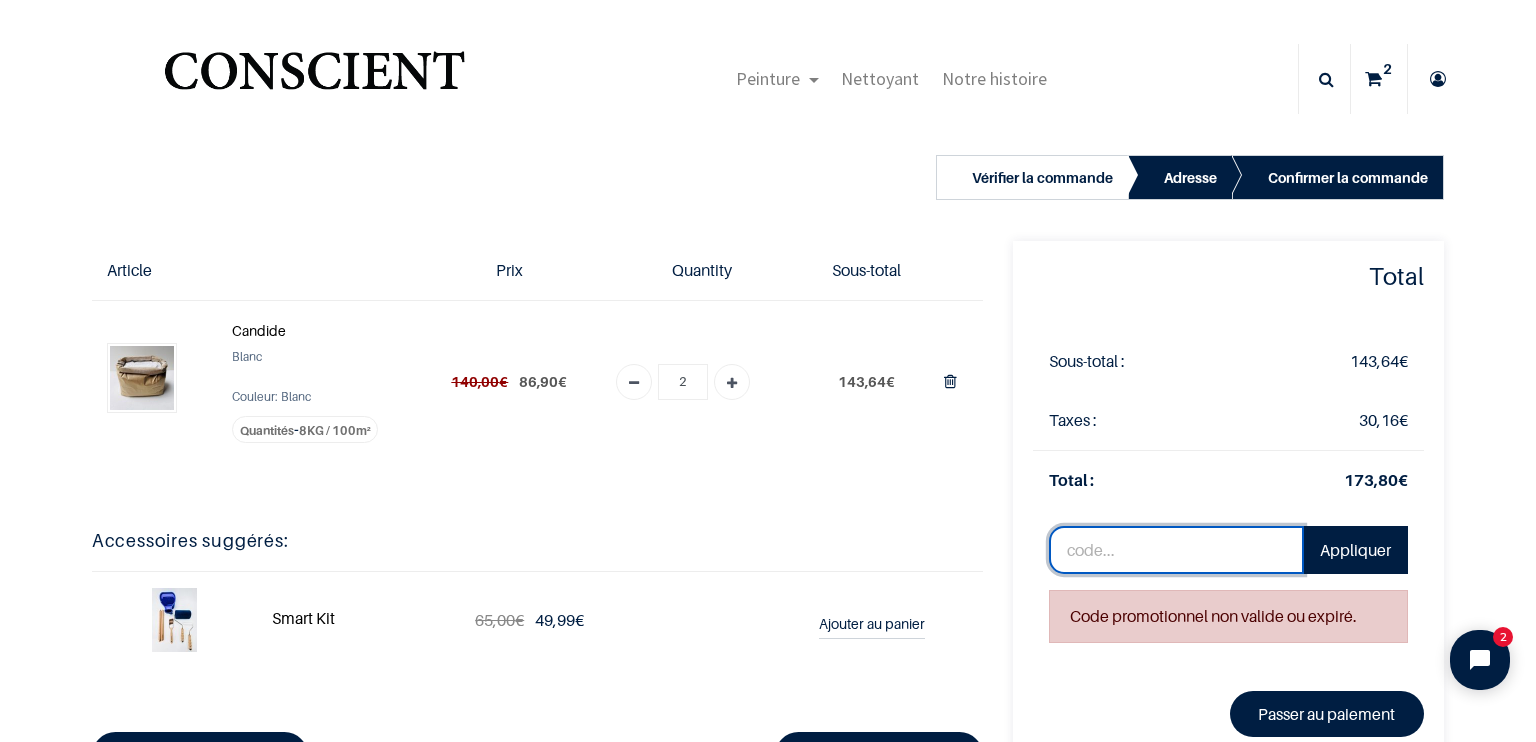 click at bounding box center [1176, 550] 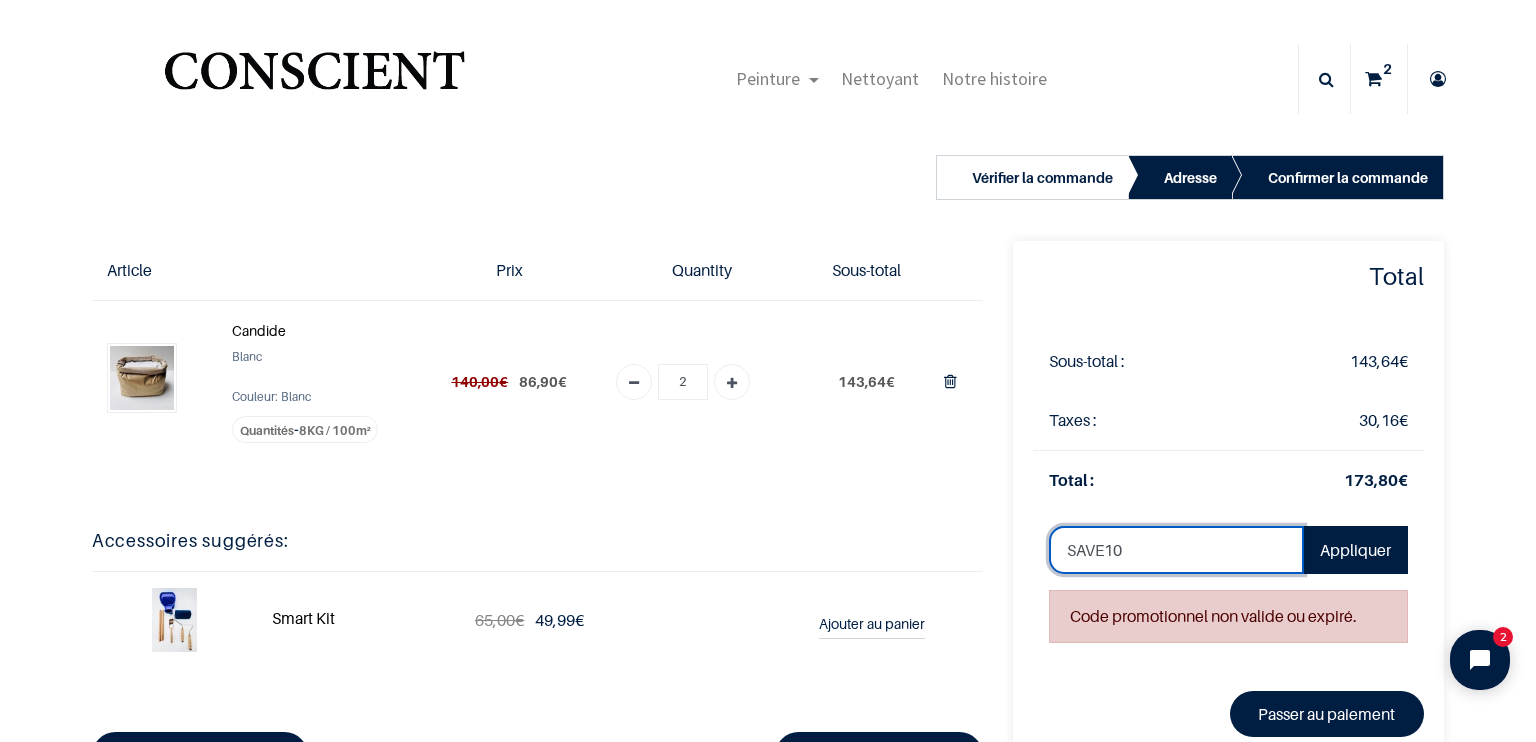 type on "SAVE10" 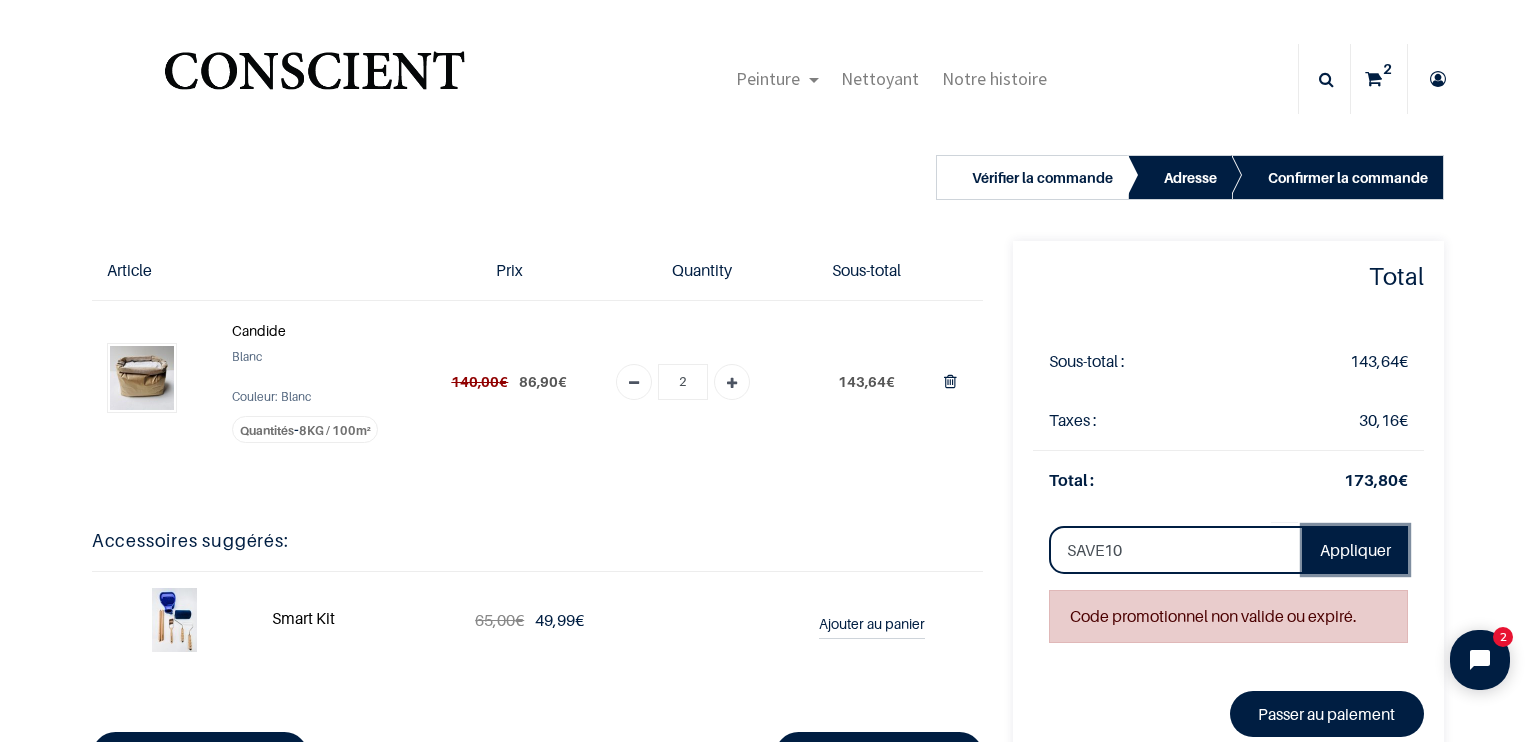 click on "Appliquer" at bounding box center [1355, 550] 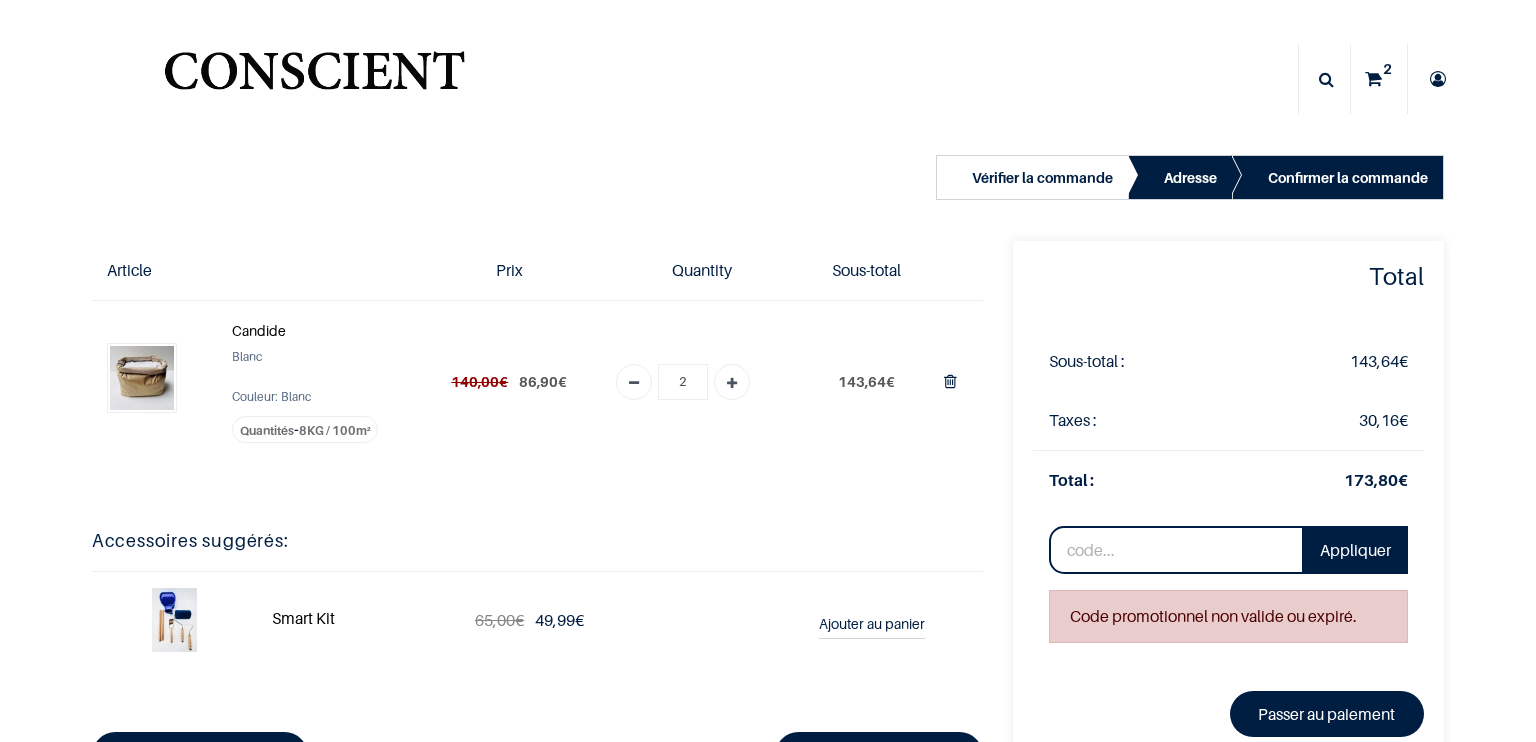 scroll, scrollTop: 0, scrollLeft: 0, axis: both 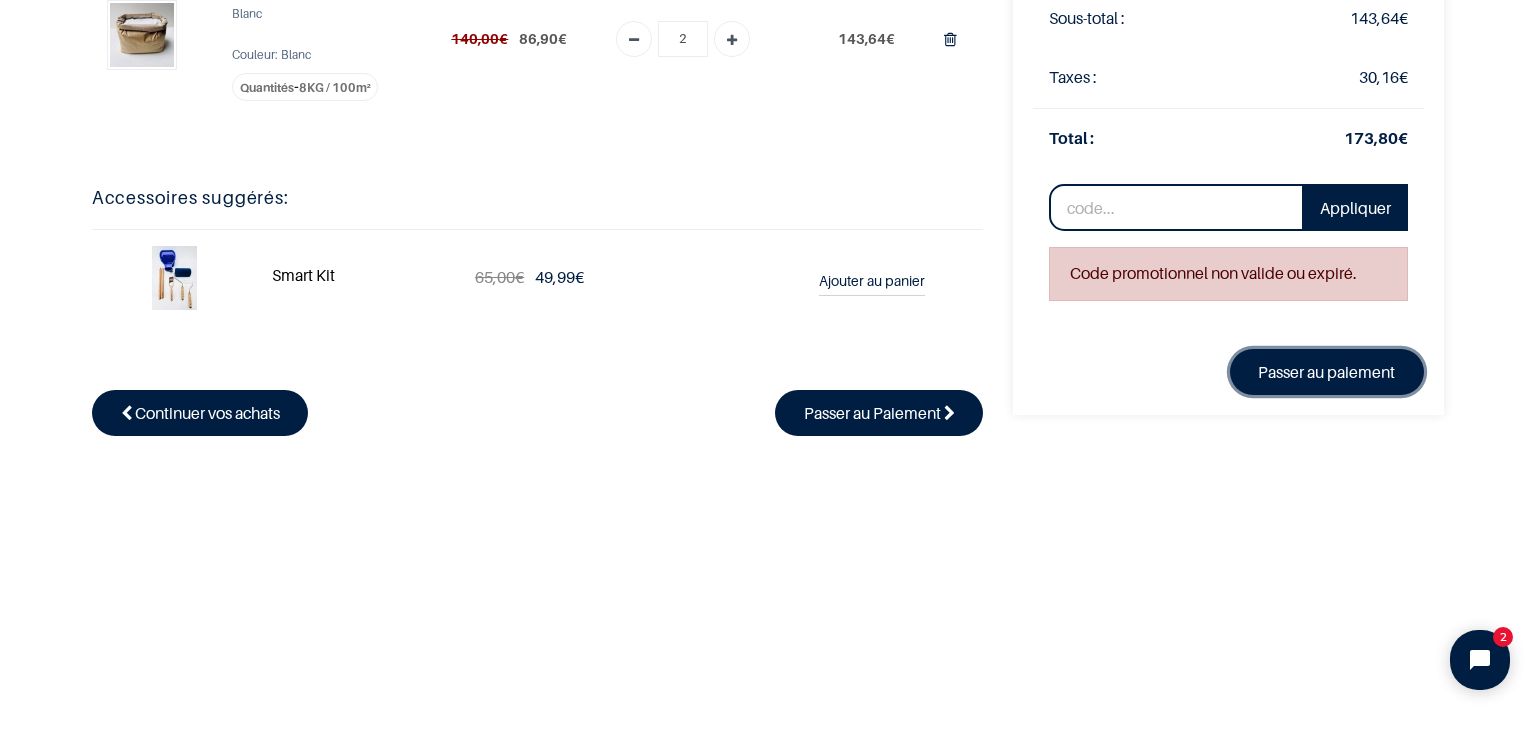 click on "Passer au paiement" at bounding box center [1327, 372] 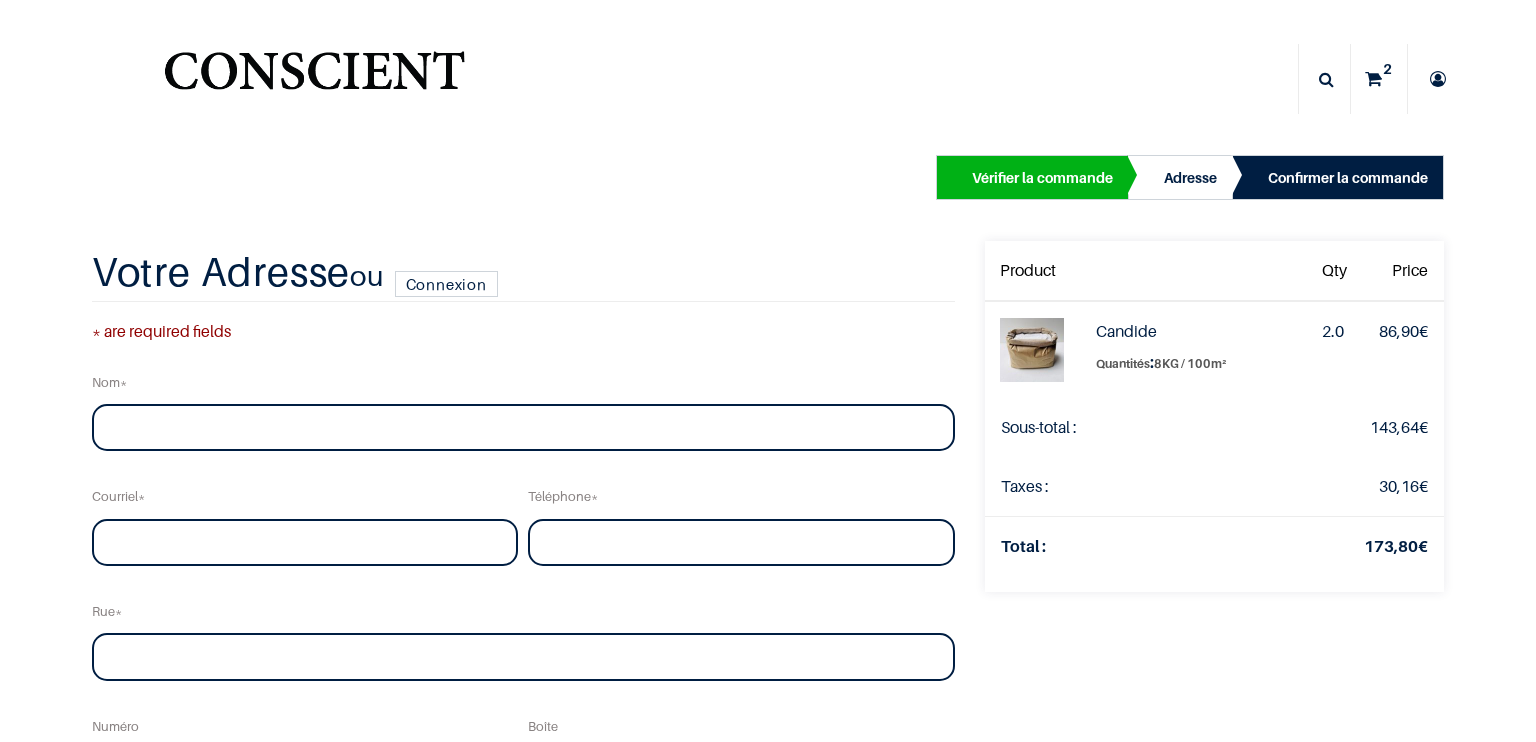 scroll, scrollTop: 0, scrollLeft: 0, axis: both 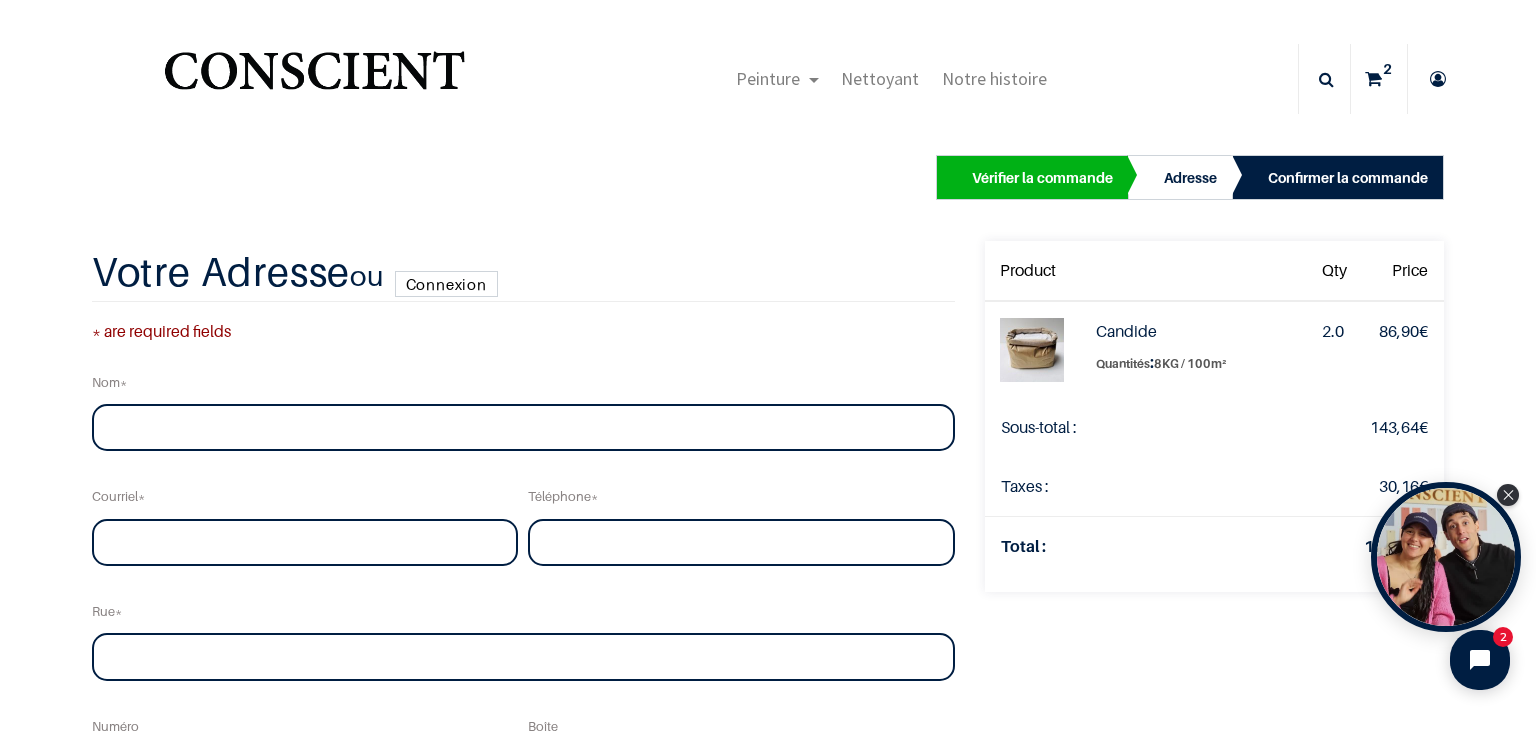 click on "Connexion" at bounding box center [446, 284] 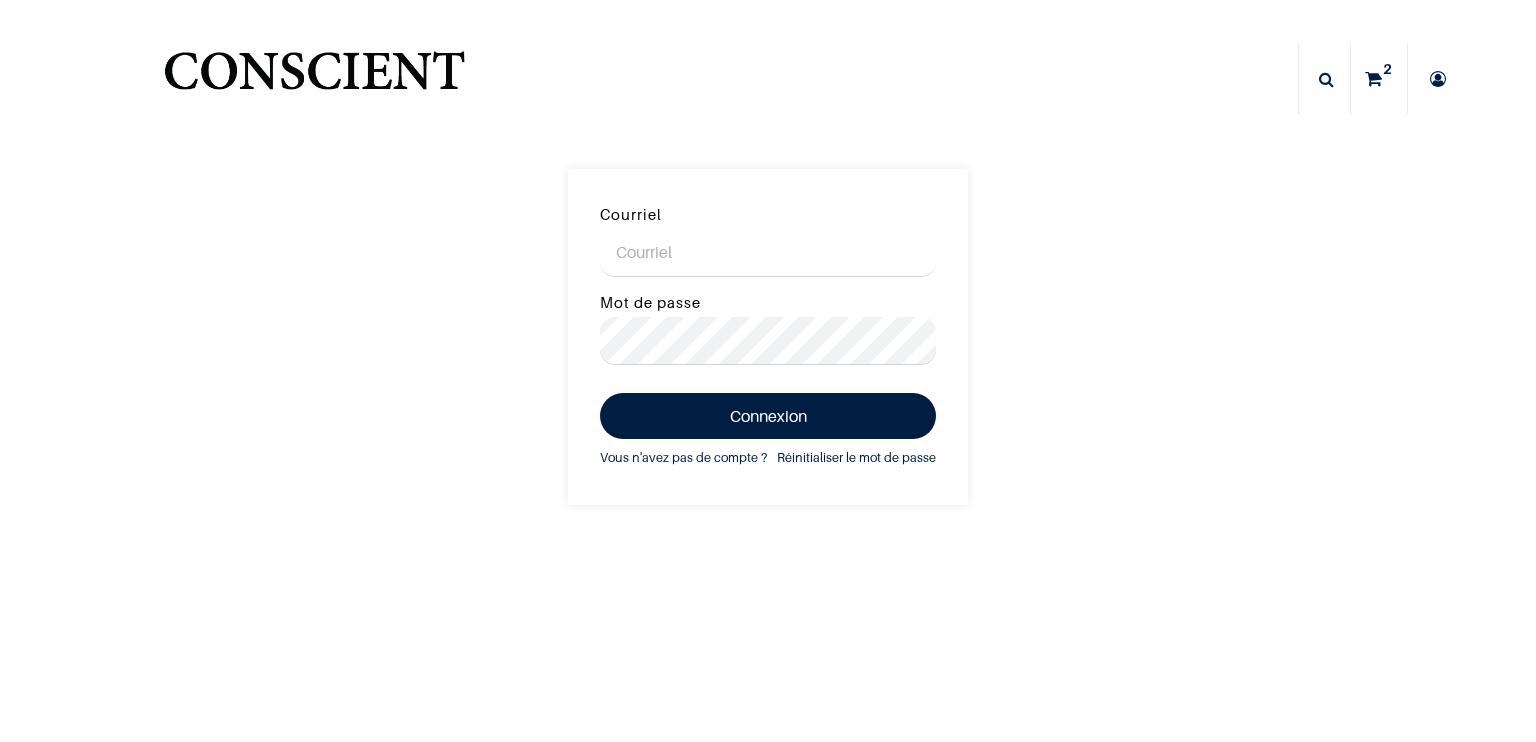 scroll, scrollTop: 0, scrollLeft: 0, axis: both 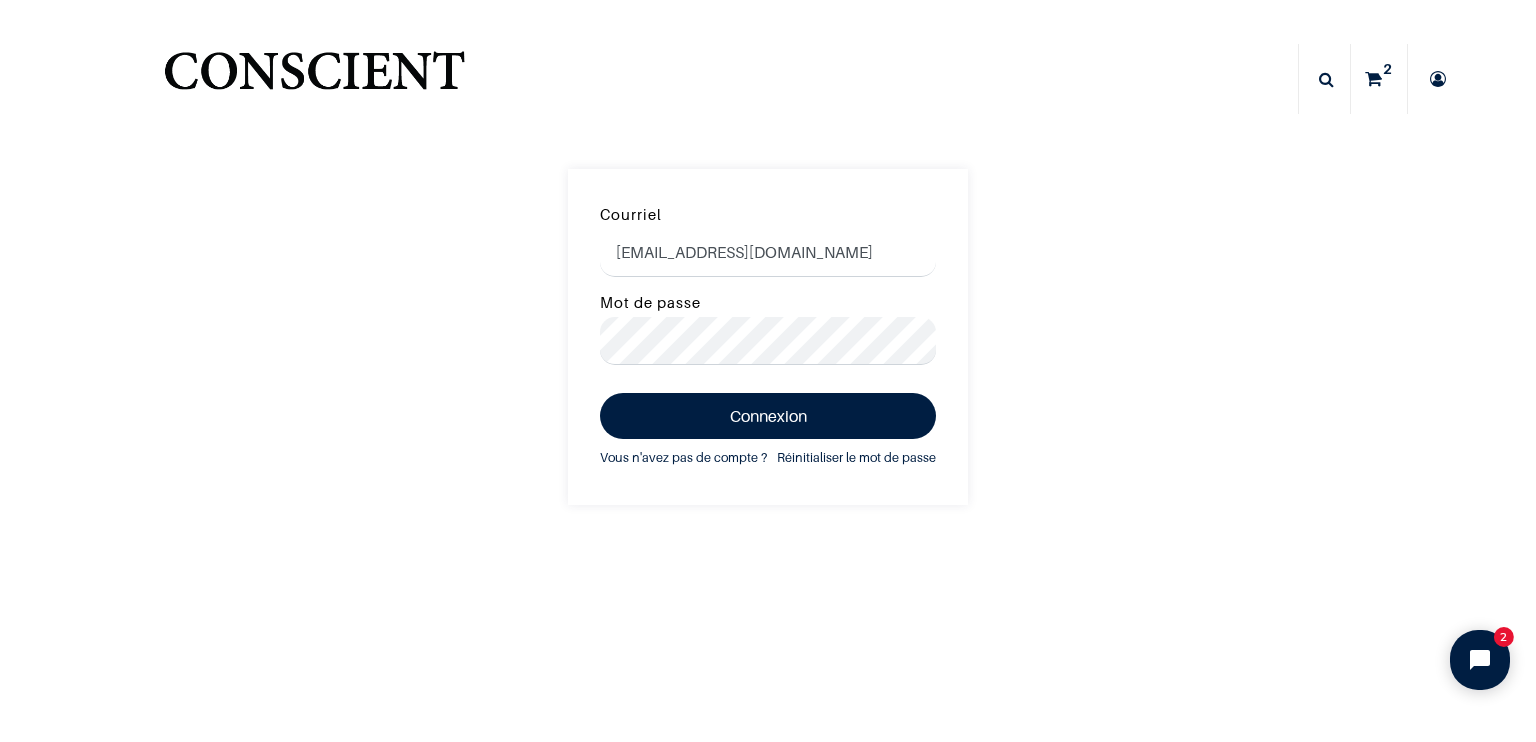 click on "[EMAIL_ADDRESS][DOMAIN_NAME]" at bounding box center (768, 253) 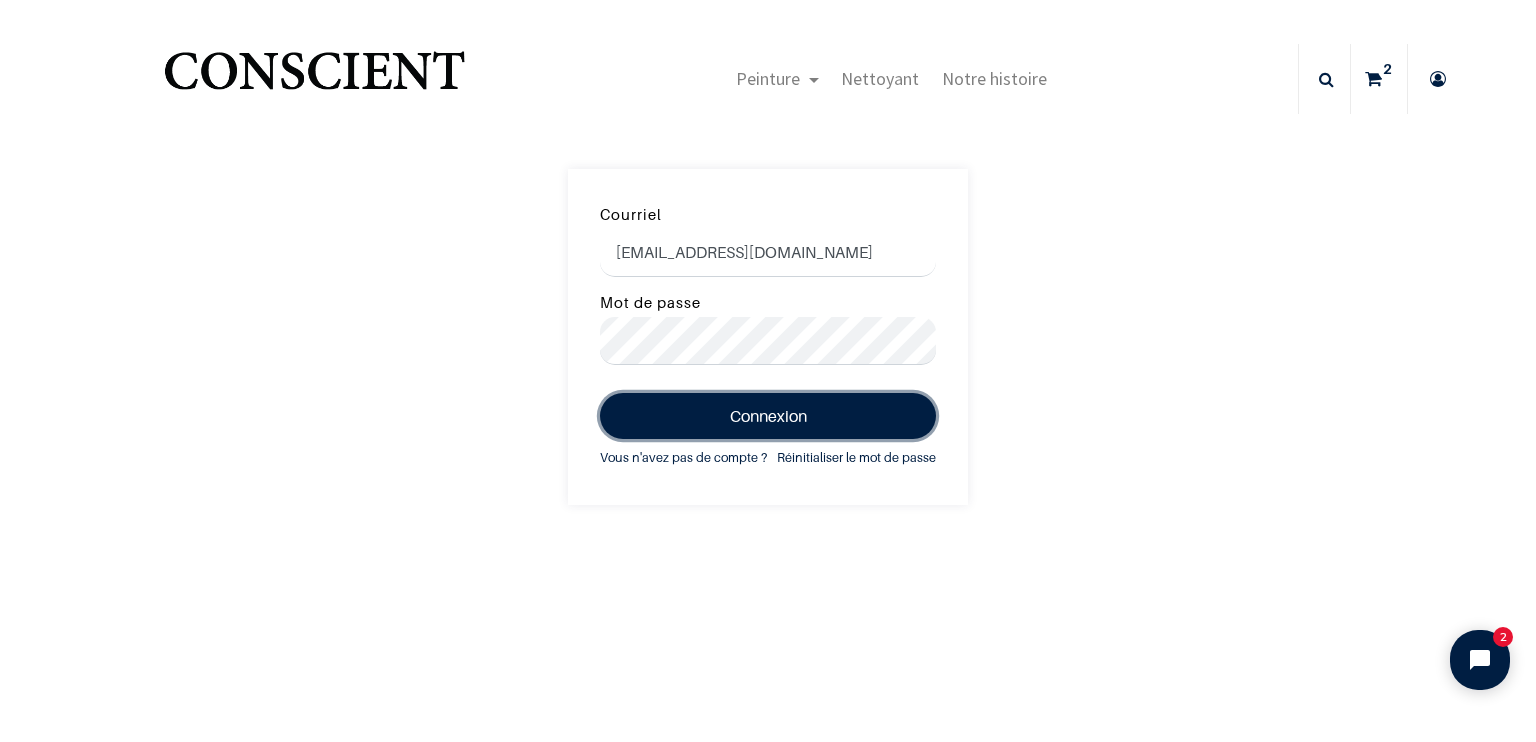 click on "Connexion" at bounding box center (768, 416) 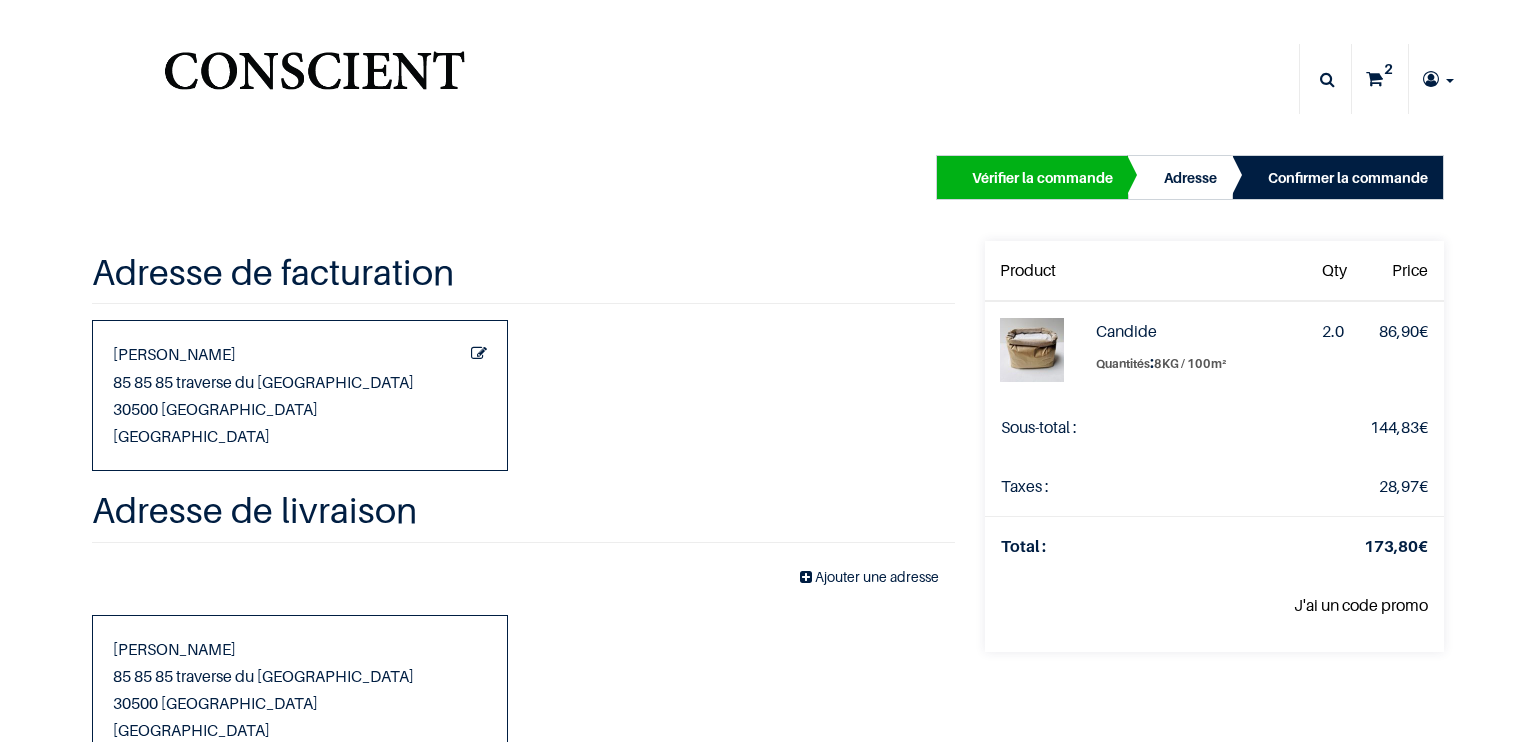 scroll, scrollTop: 0, scrollLeft: 0, axis: both 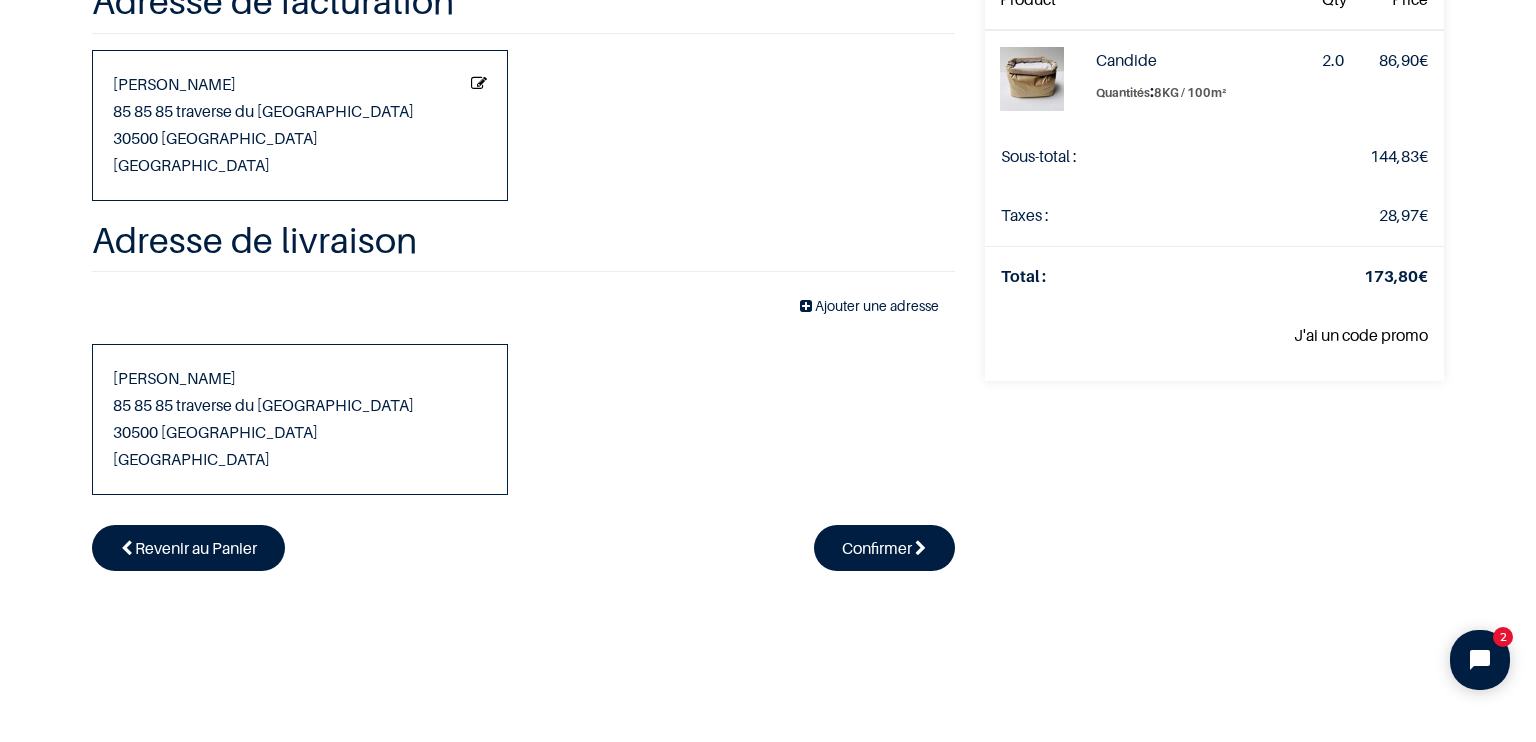 click at bounding box center (479, 83) 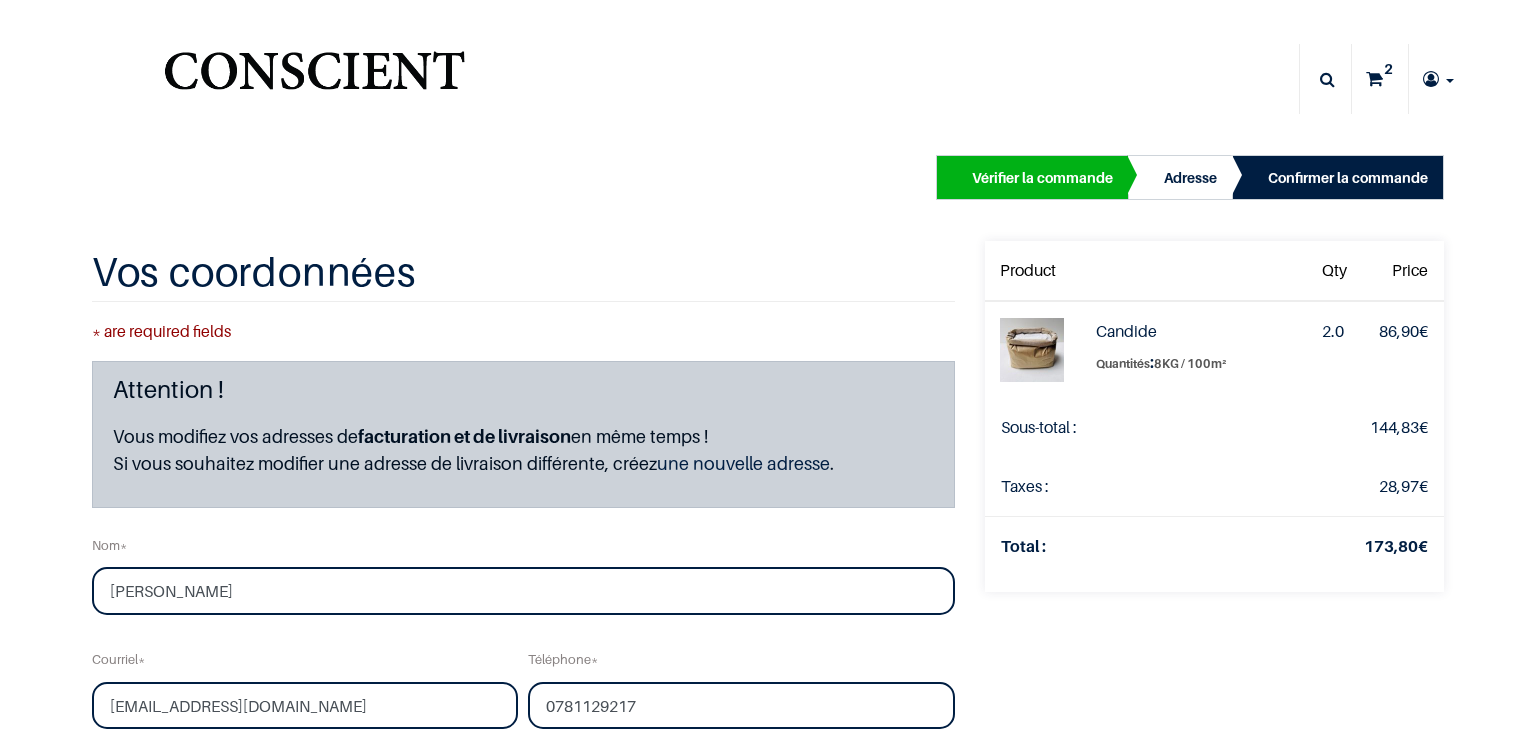 scroll, scrollTop: 0, scrollLeft: 0, axis: both 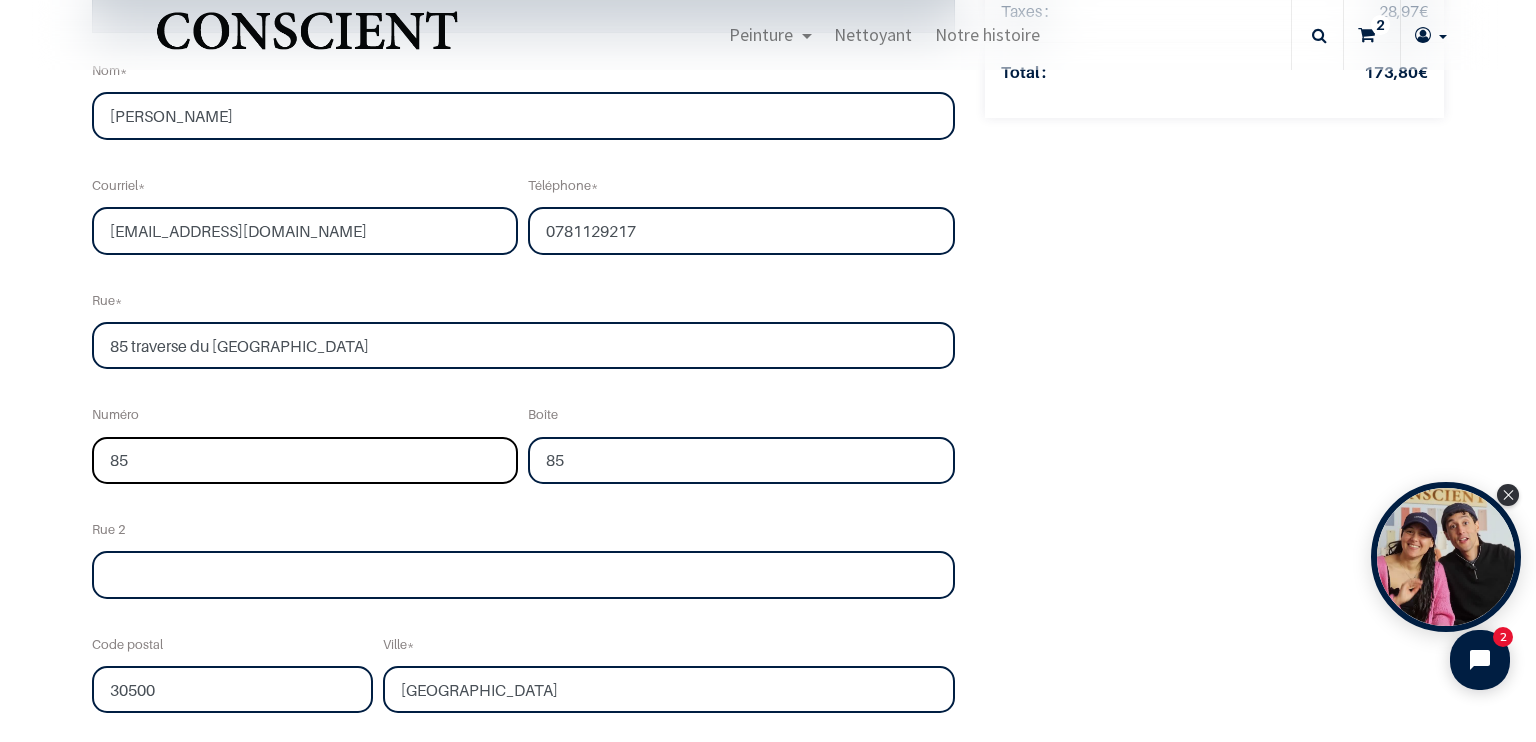 click on "85" at bounding box center (305, 461) 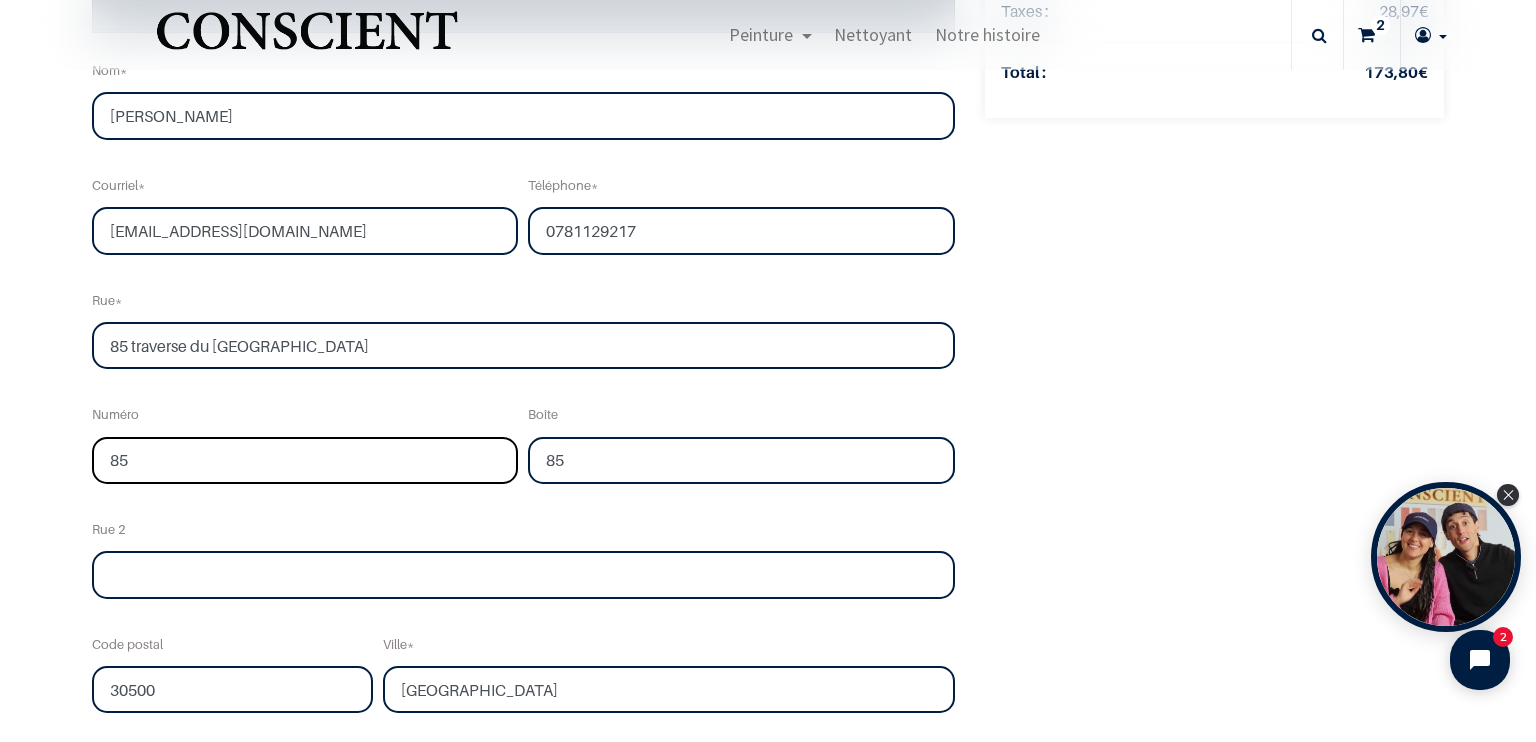 click on "85" at bounding box center [305, 461] 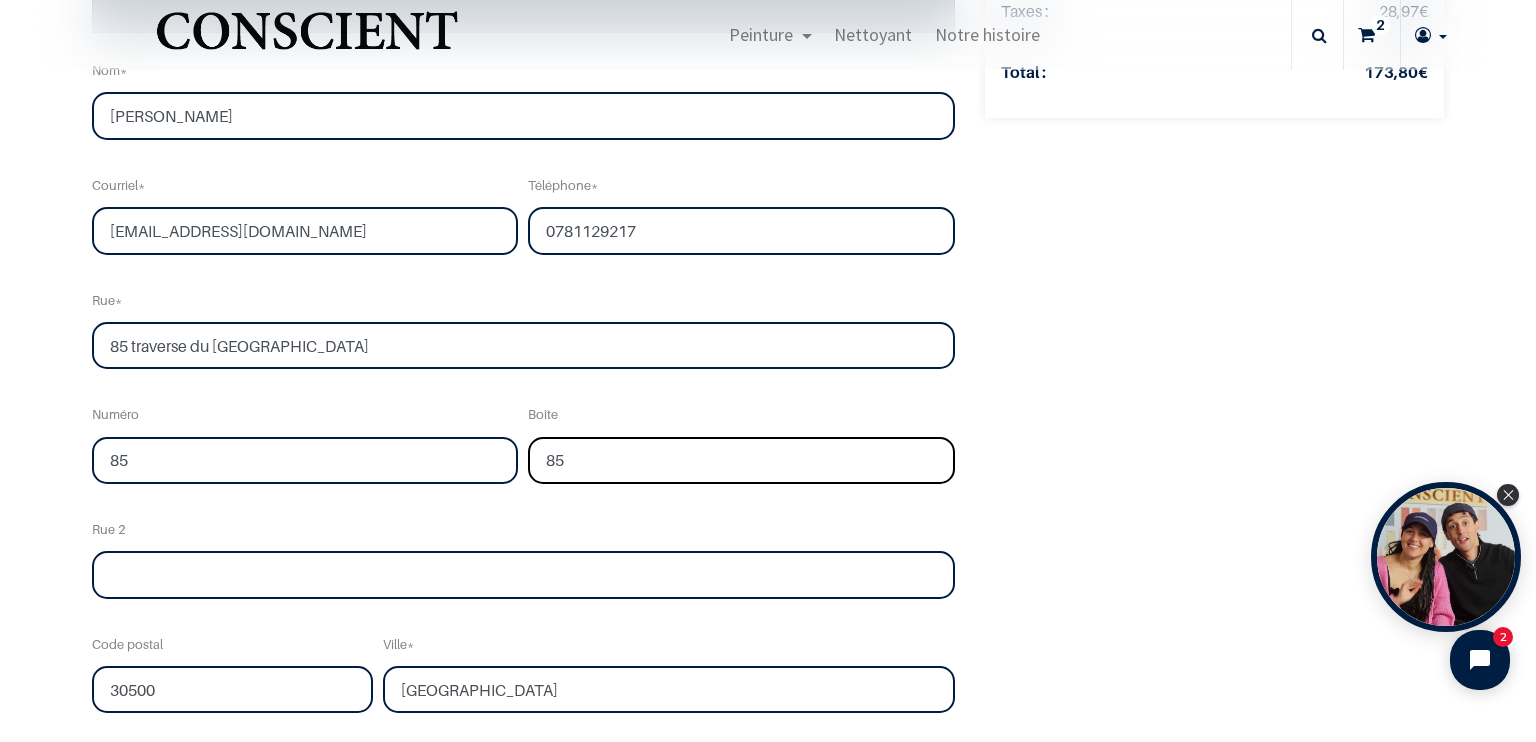 click on "85" at bounding box center (741, 461) 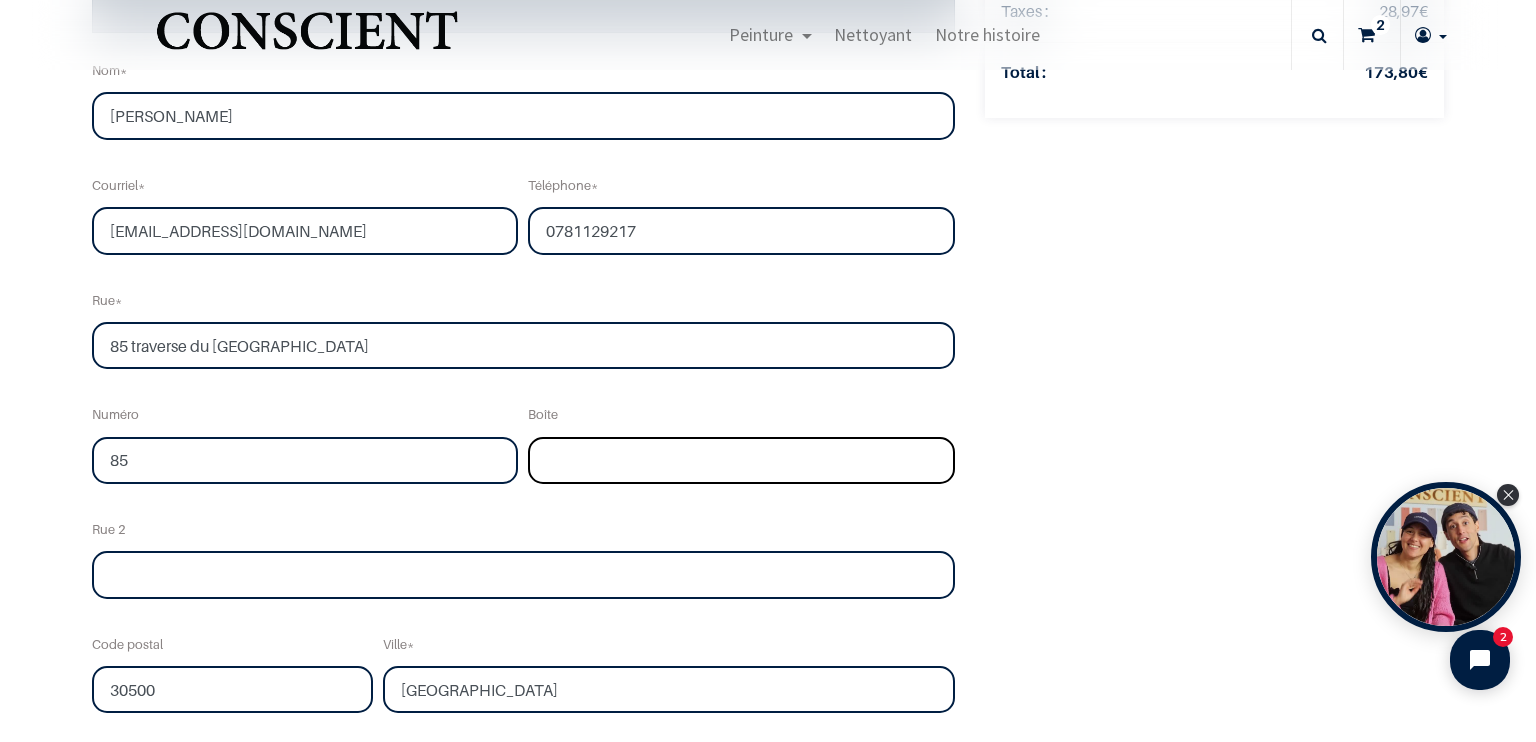 type 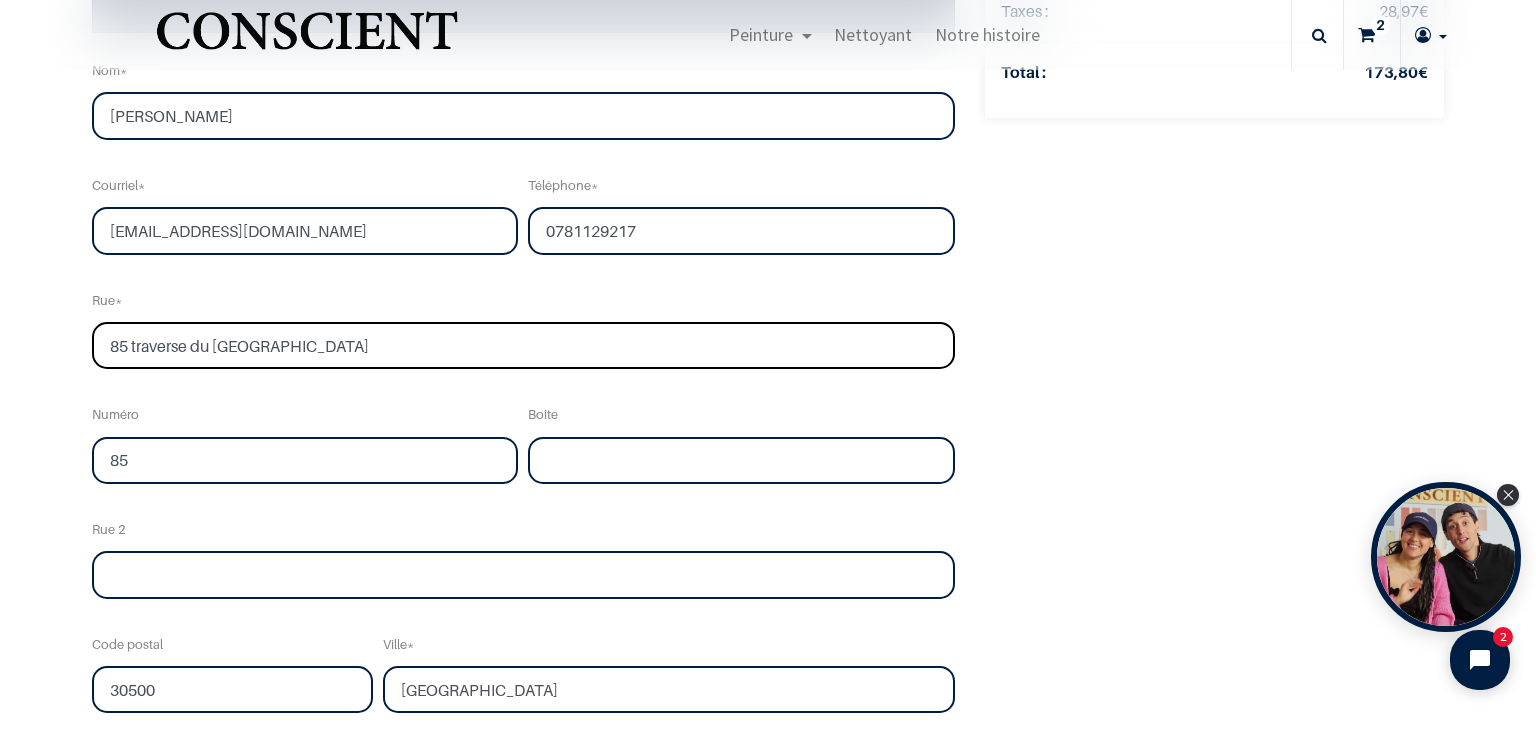 click on "85 traverse du grand serre" at bounding box center [523, 346] 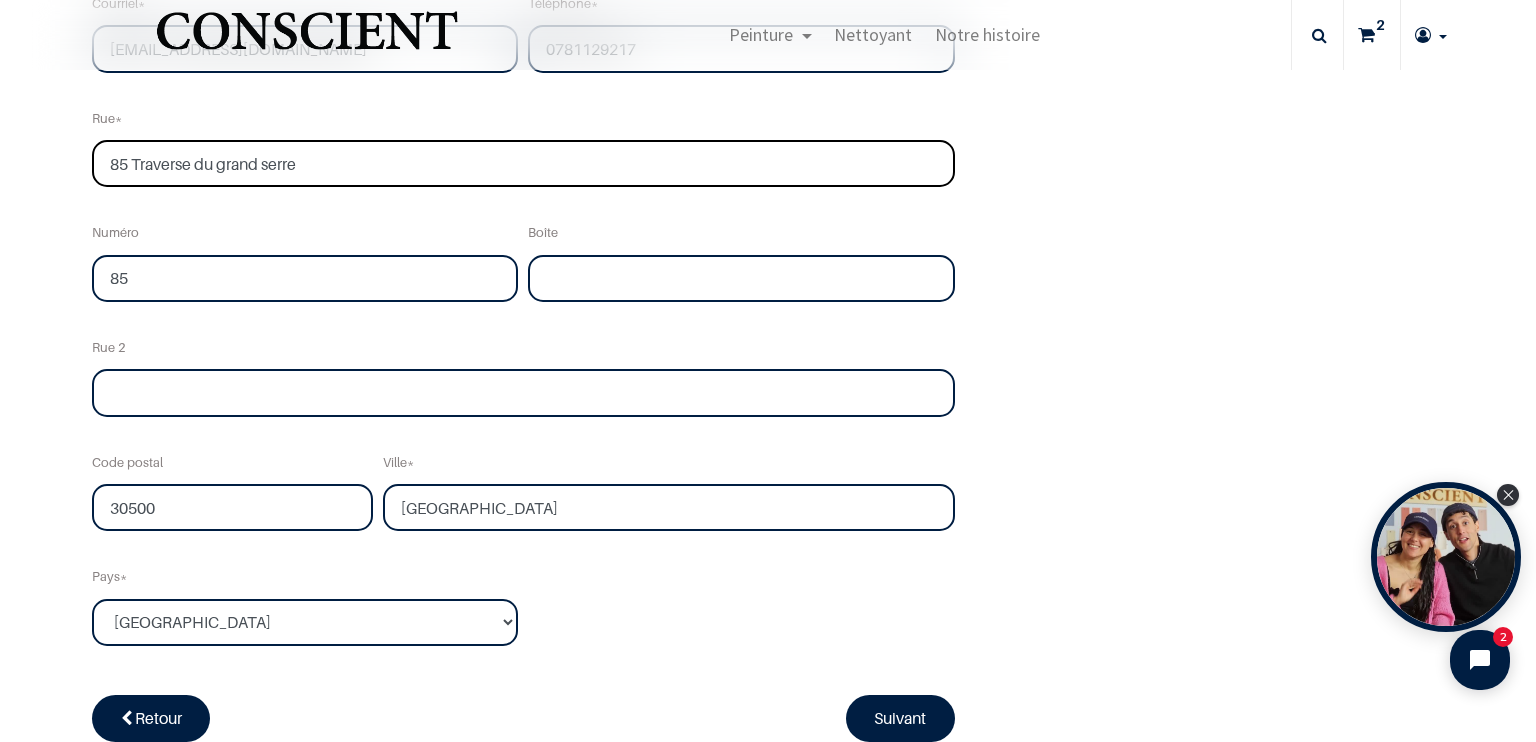 scroll, scrollTop: 536, scrollLeft: 0, axis: vertical 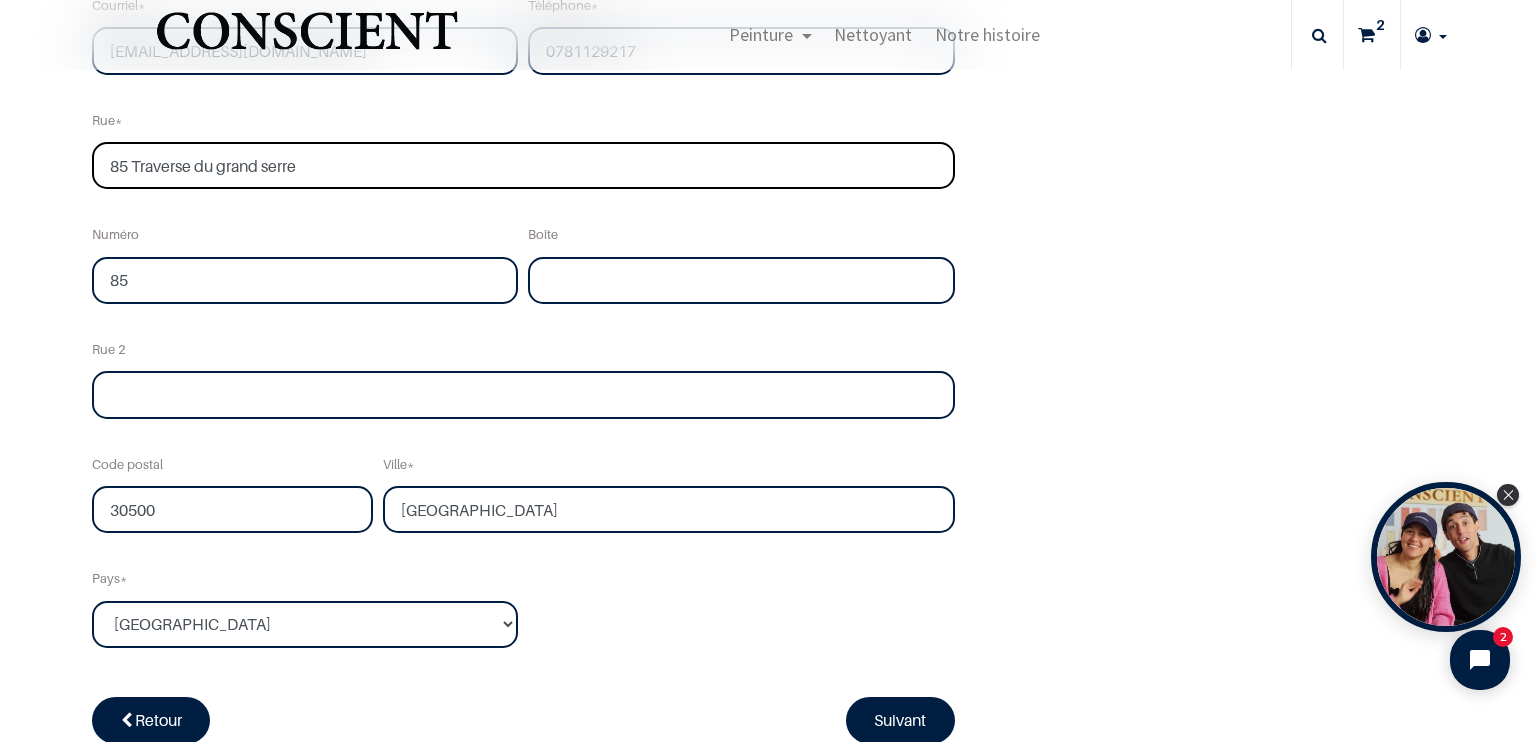 type on "85 Traverse du grand serre" 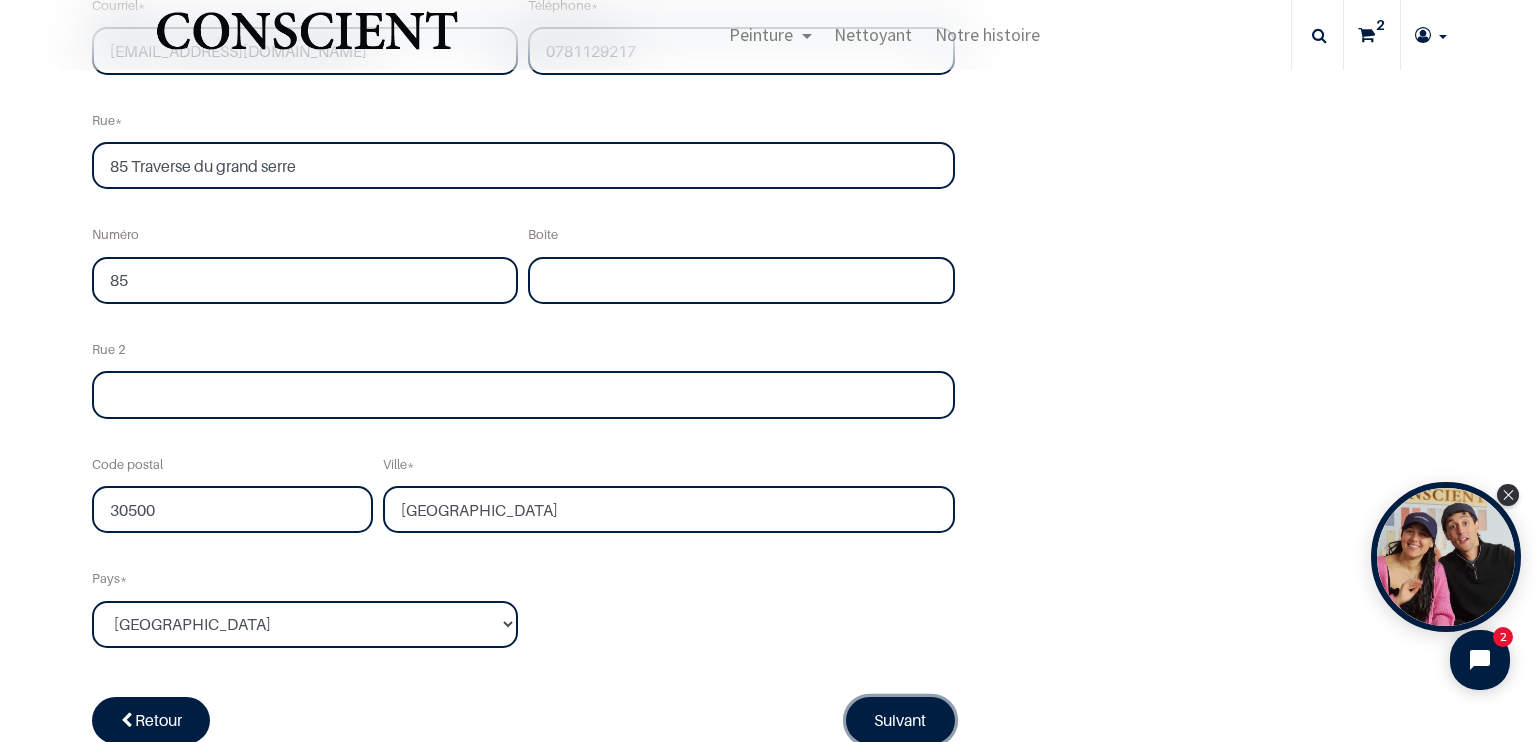 click on "Suivant" at bounding box center [901, 720] 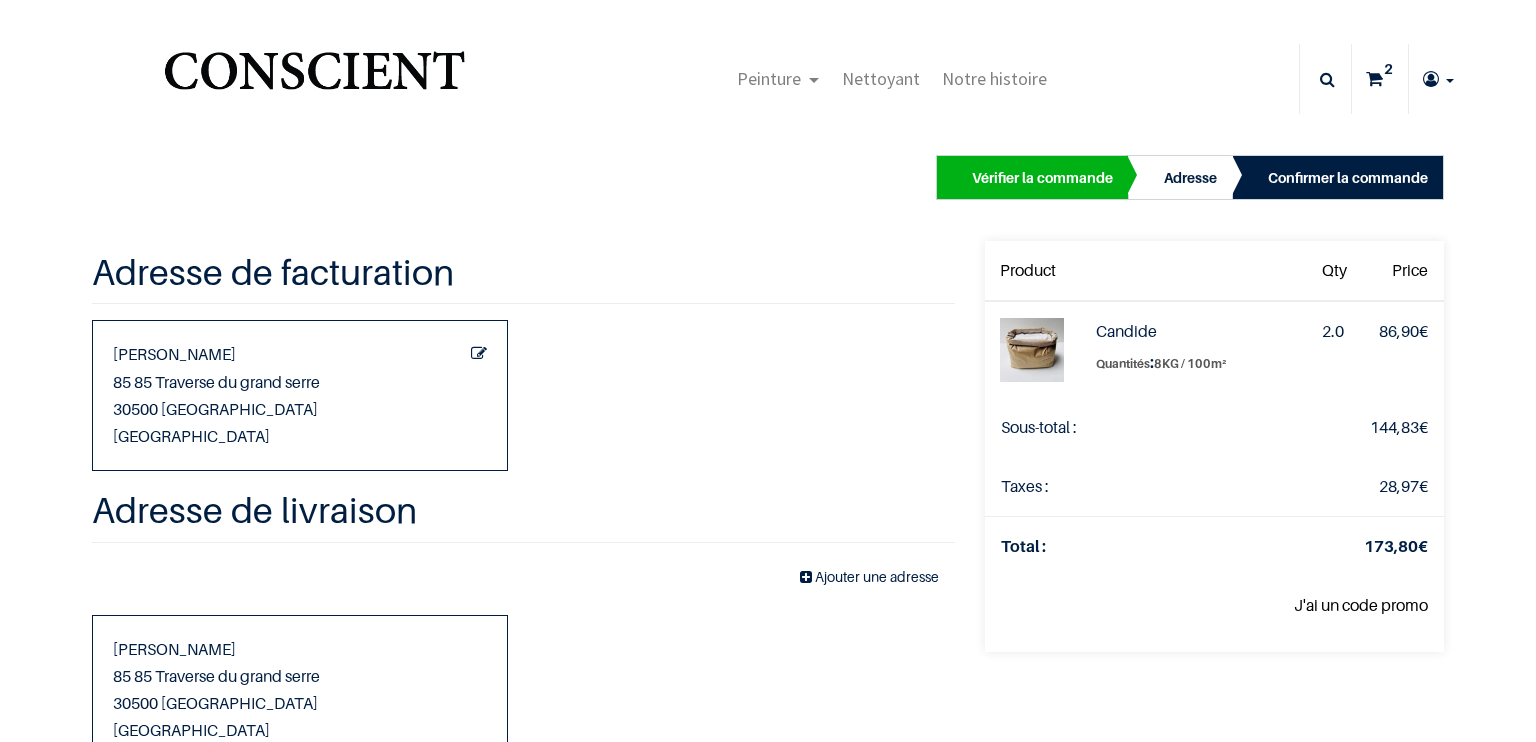 scroll, scrollTop: 0, scrollLeft: 0, axis: both 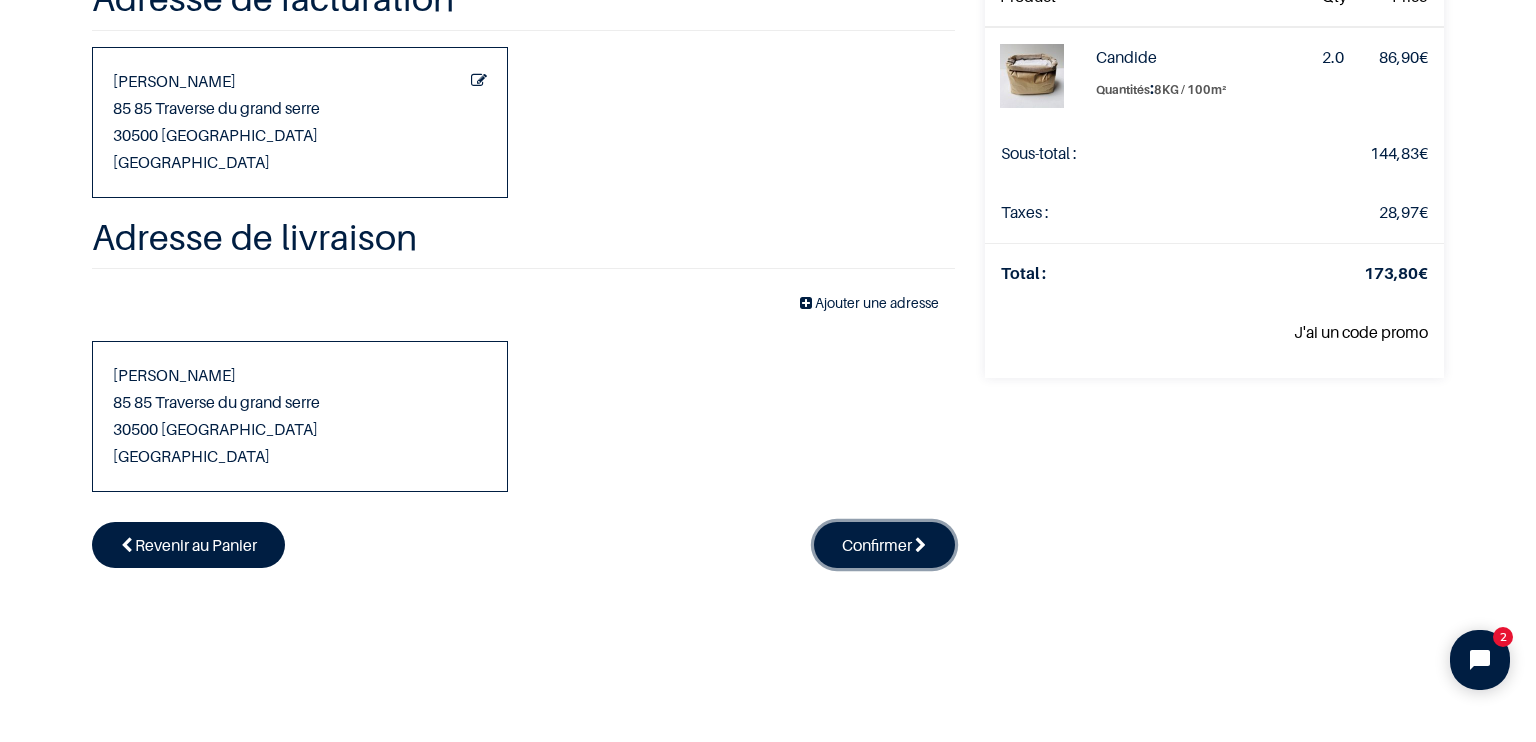 click on "Confirmer" at bounding box center [877, 545] 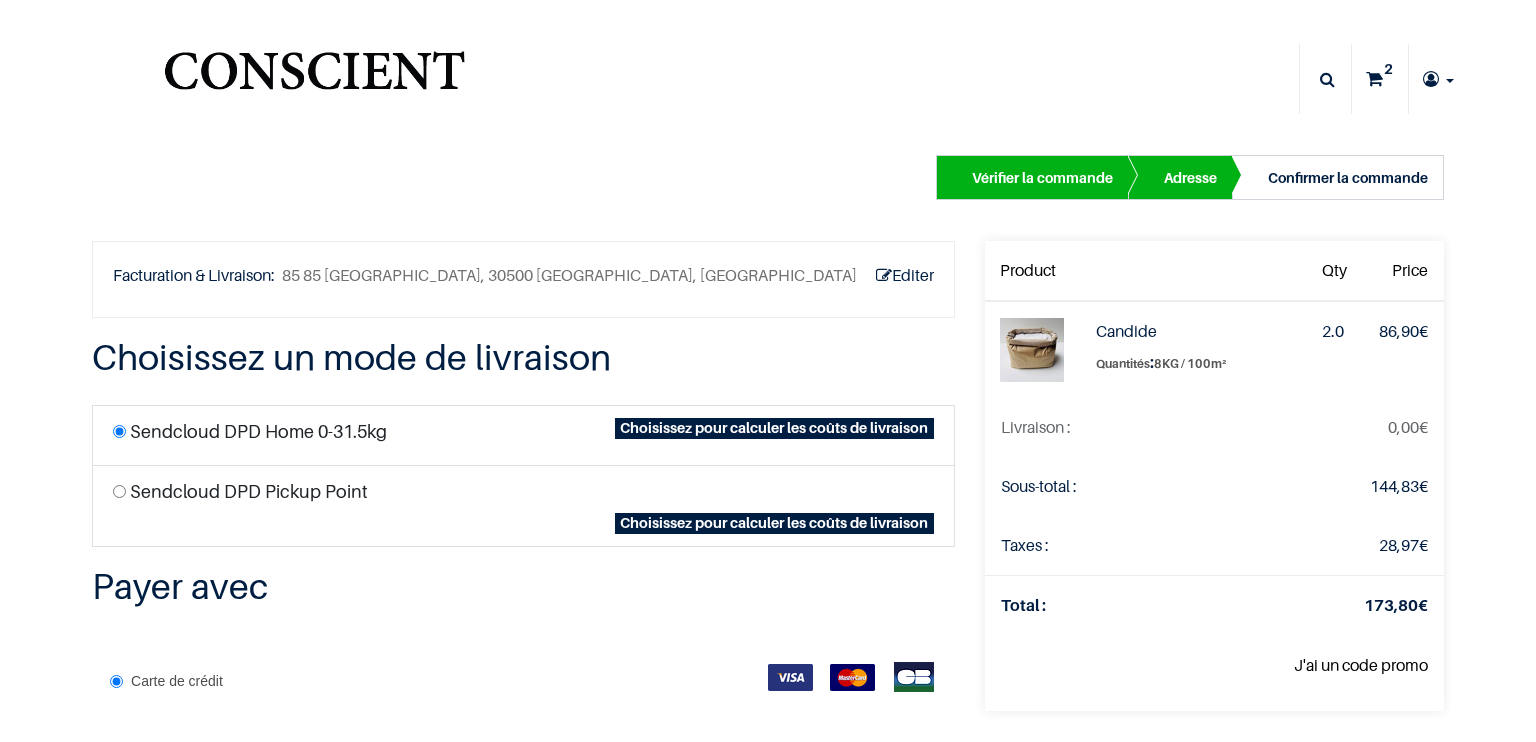 scroll, scrollTop: 0, scrollLeft: 0, axis: both 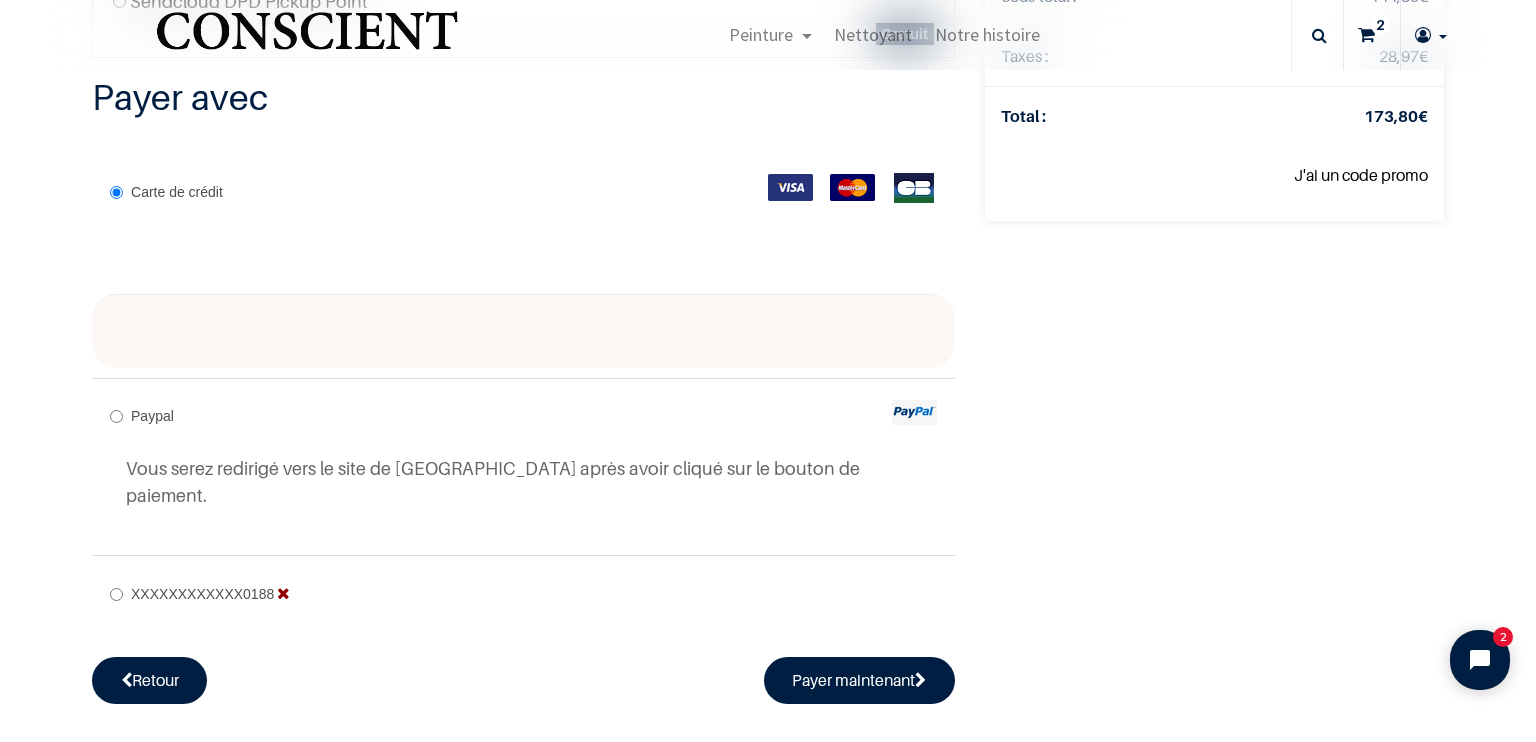 click at bounding box center [523, 331] 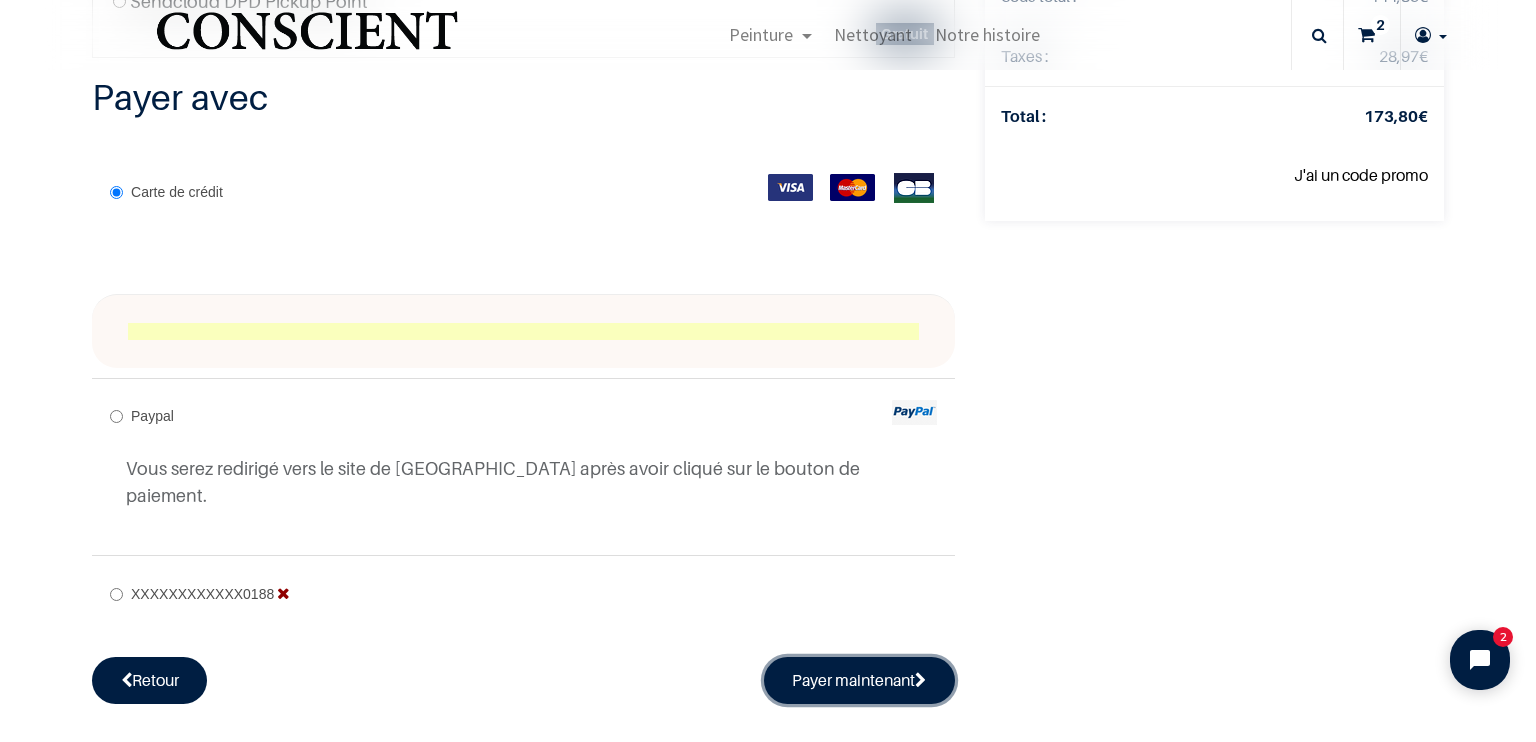 click on "Payer maintenant" at bounding box center (860, 680) 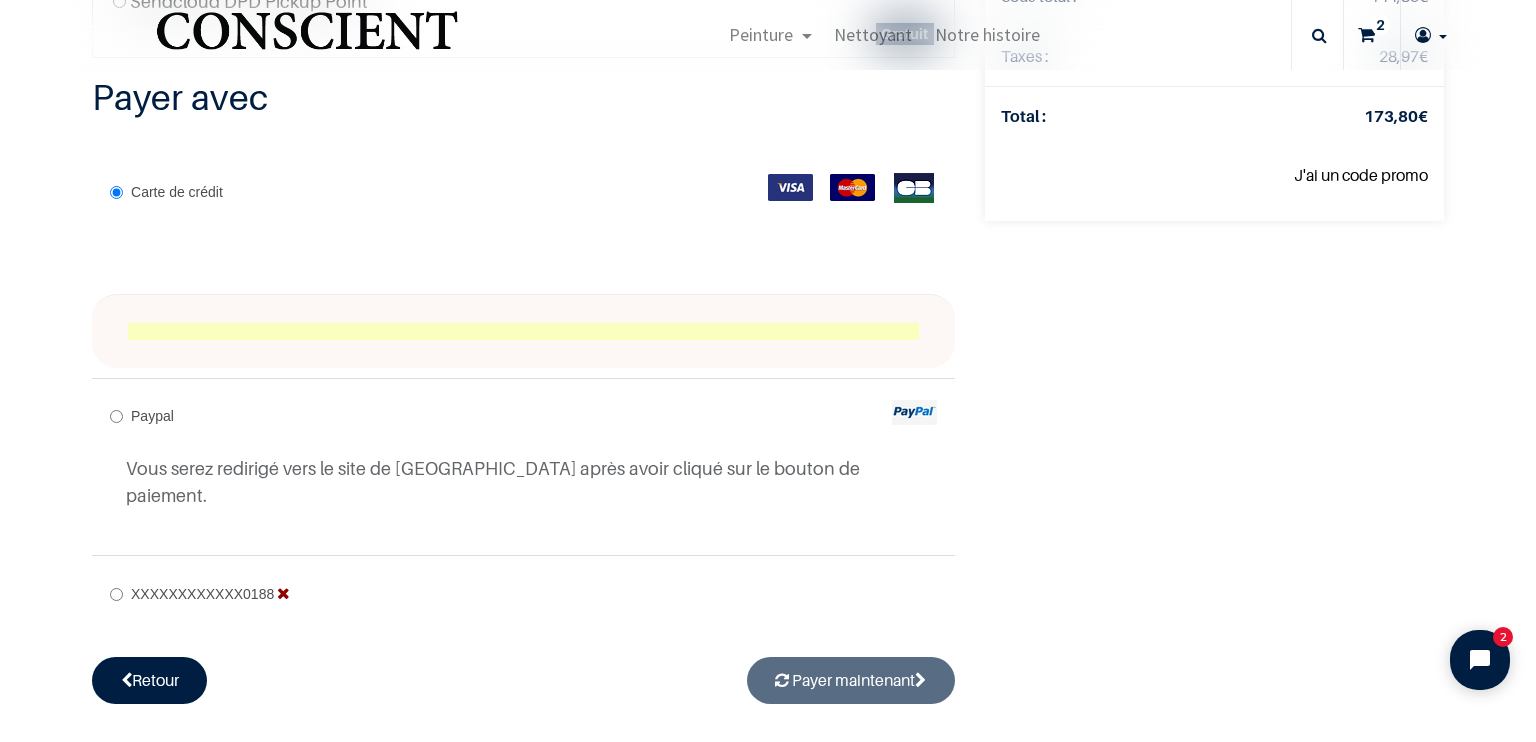radio on "true" 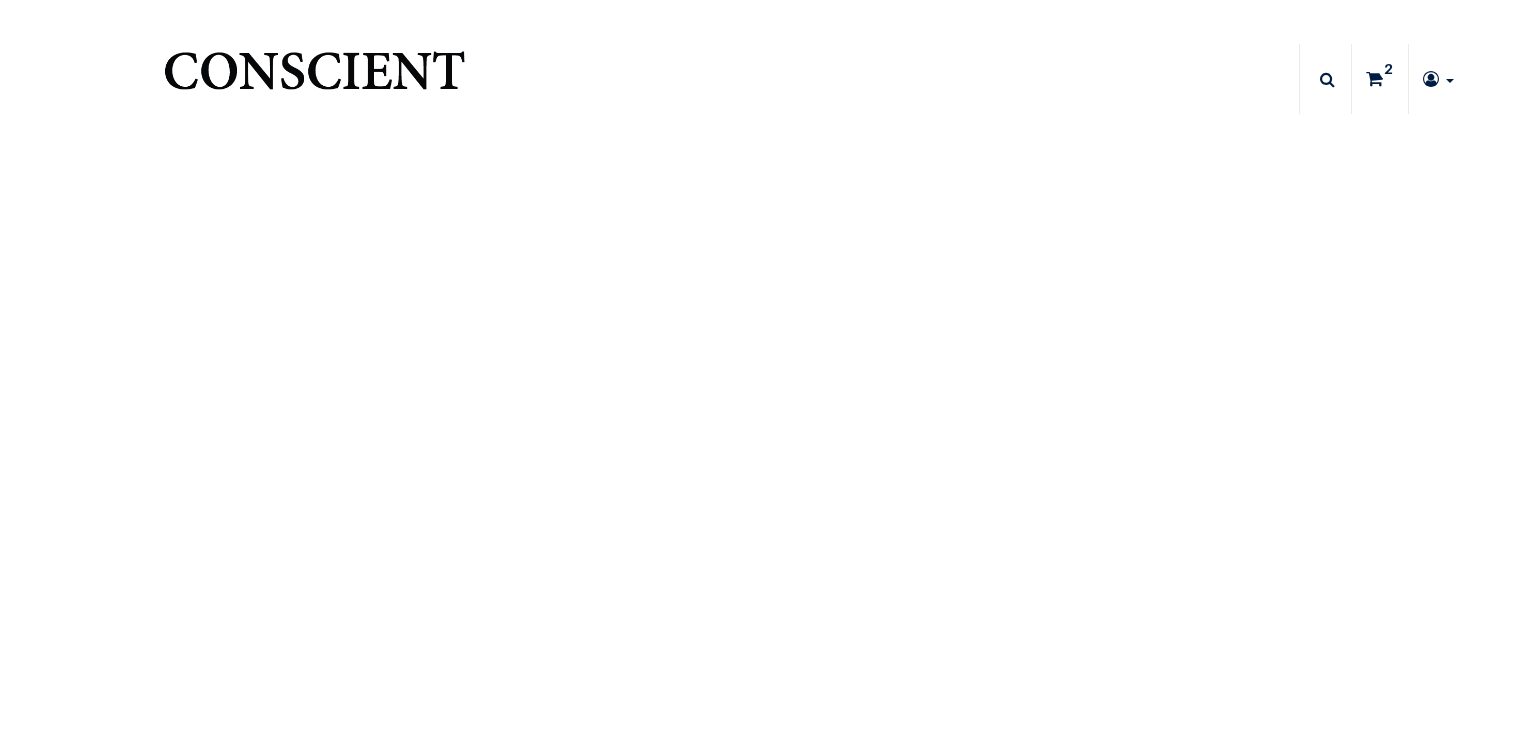 scroll, scrollTop: 0, scrollLeft: 0, axis: both 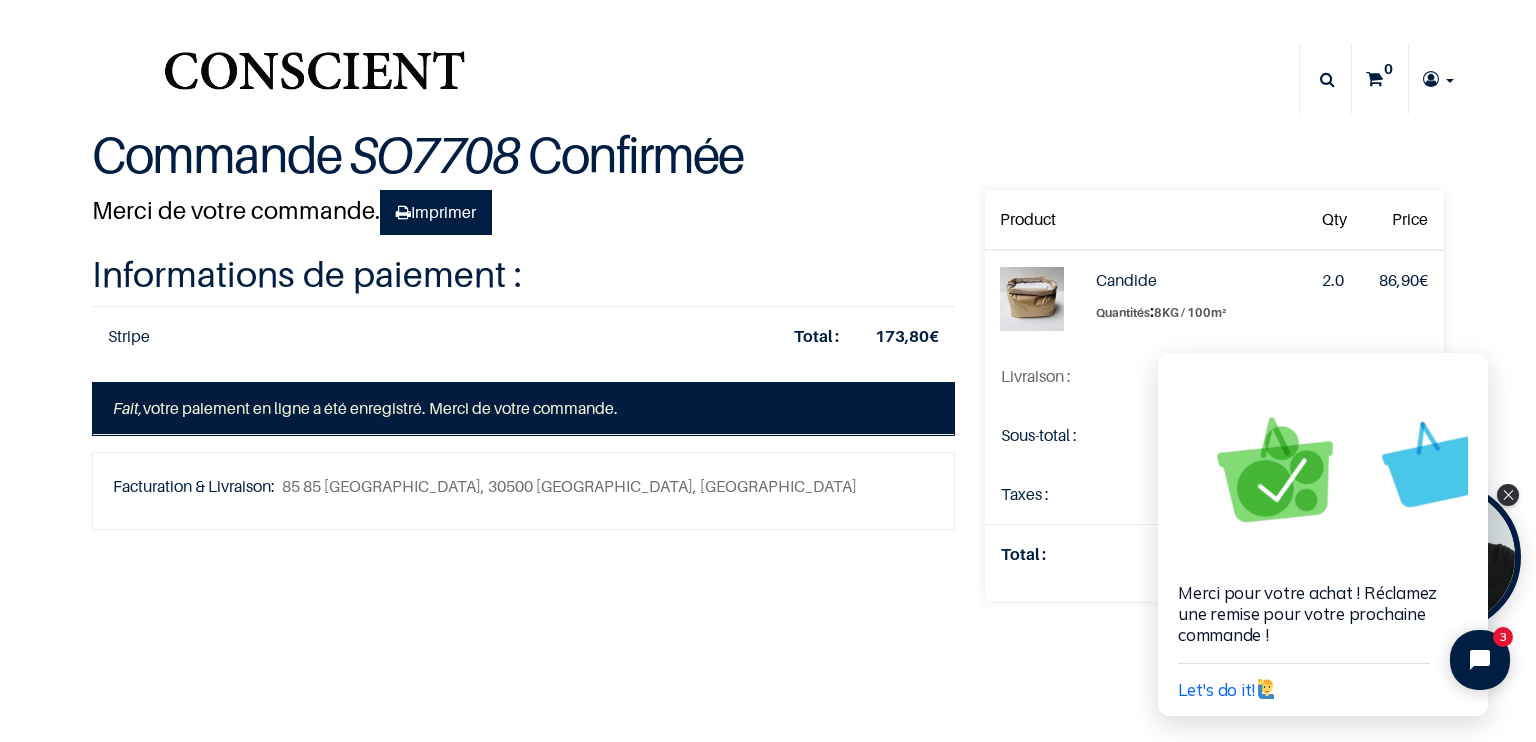 type on "[EMAIL_ADDRESS][DOMAIN_NAME]" 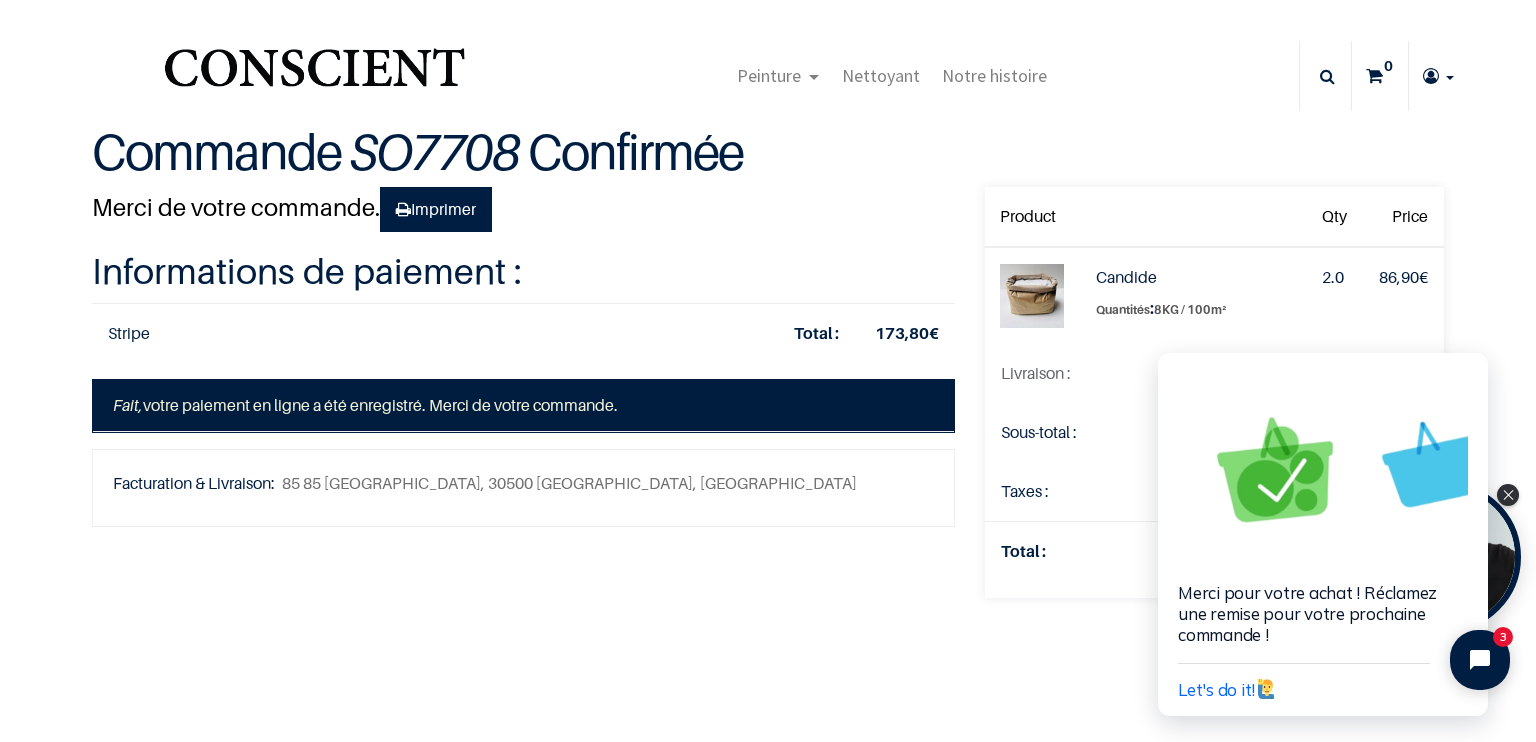scroll, scrollTop: 2, scrollLeft: 0, axis: vertical 